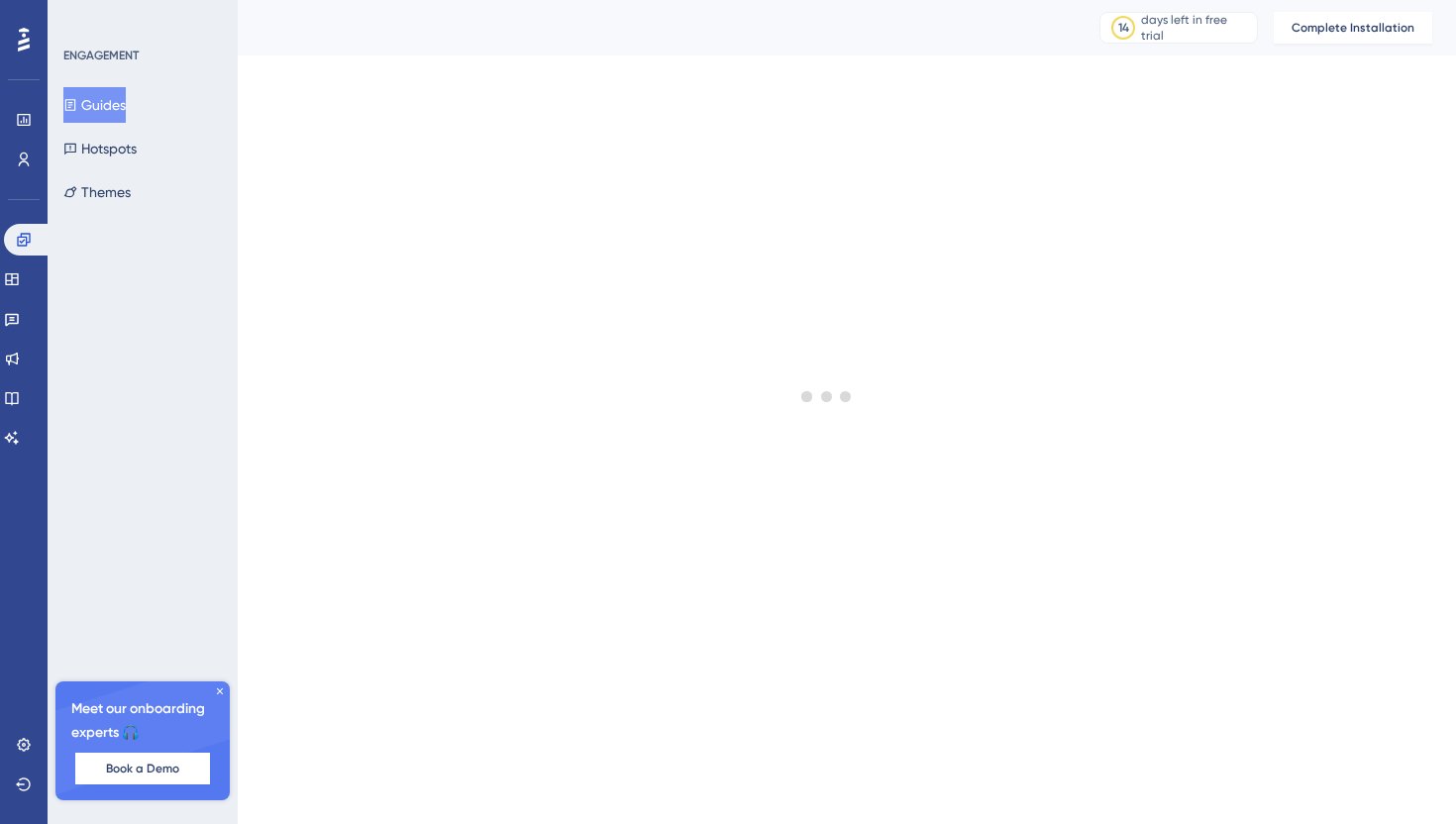 scroll, scrollTop: 0, scrollLeft: 0, axis: both 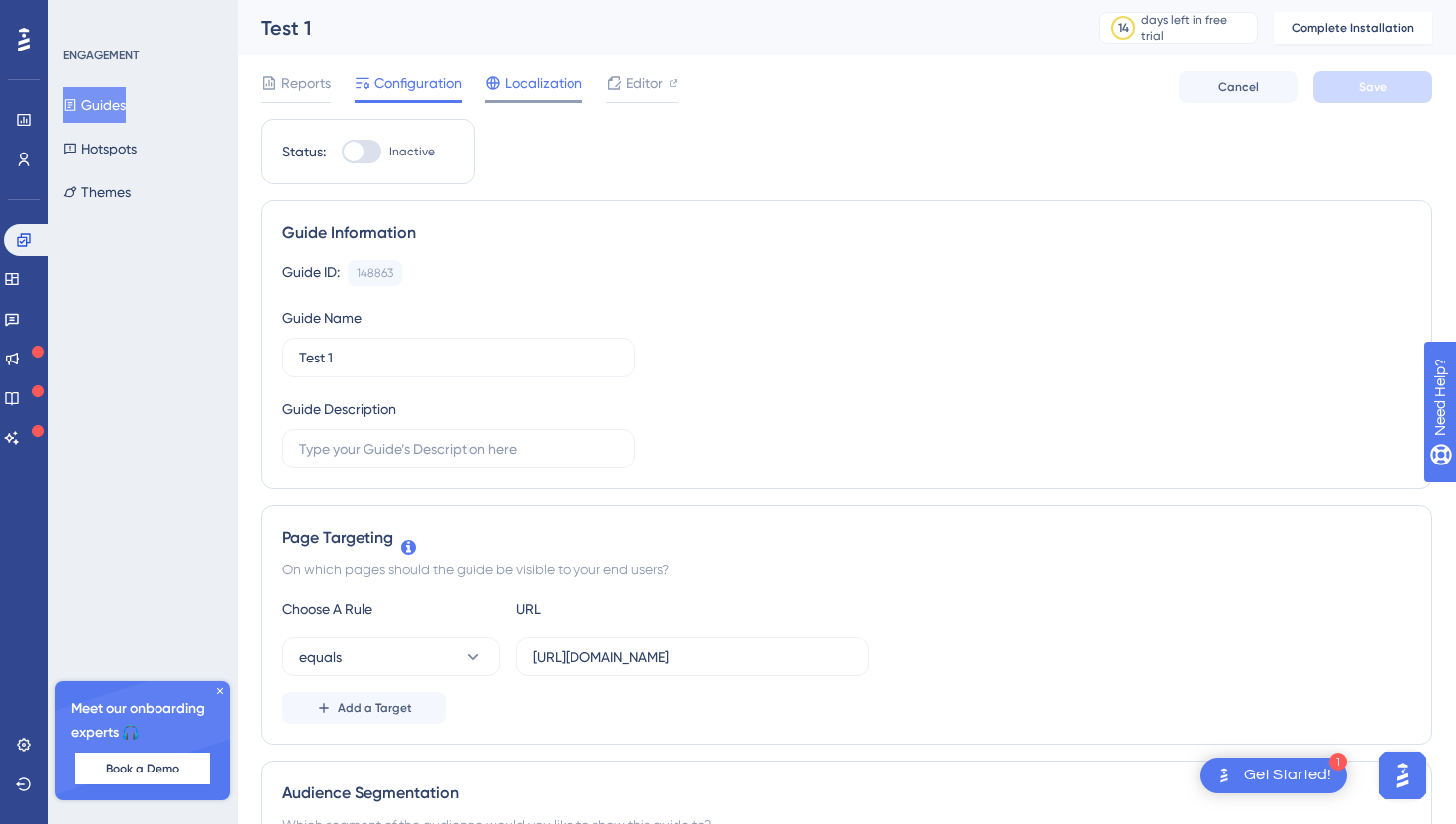 click on "Localization" at bounding box center [544, 83] 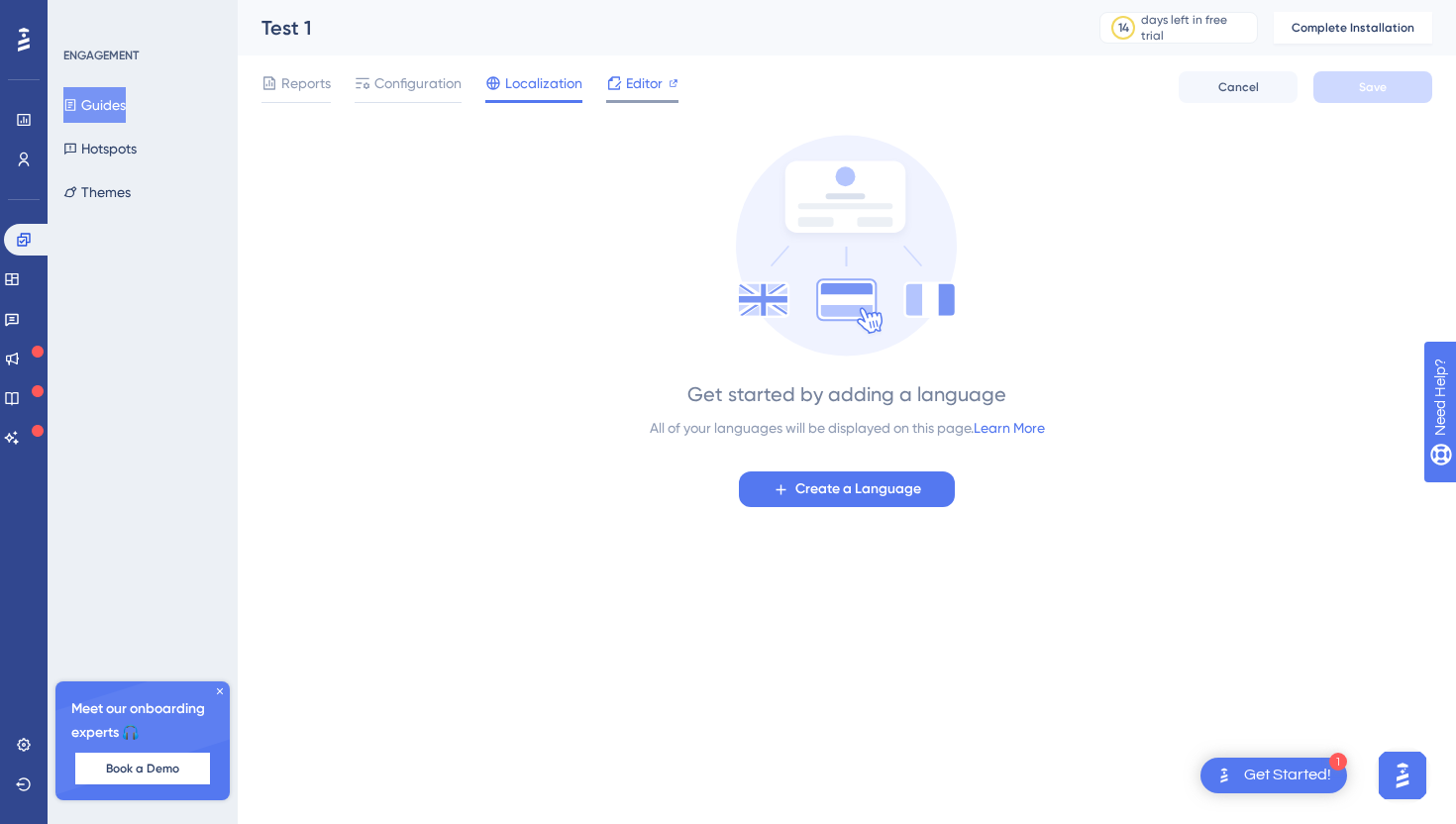 click on "Editor" at bounding box center [644, 83] 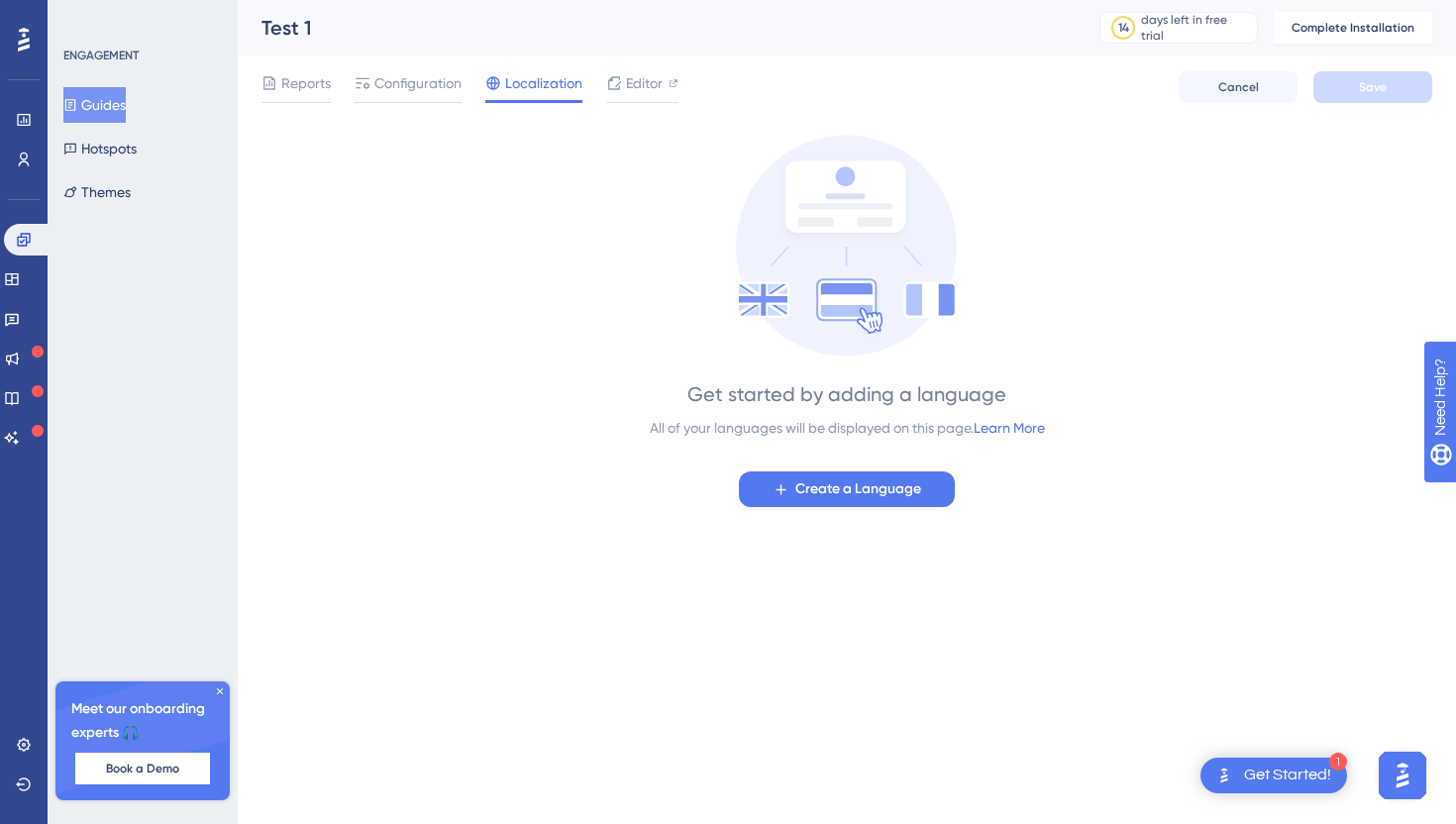 click on "Get Started!" at bounding box center [1288, 775] 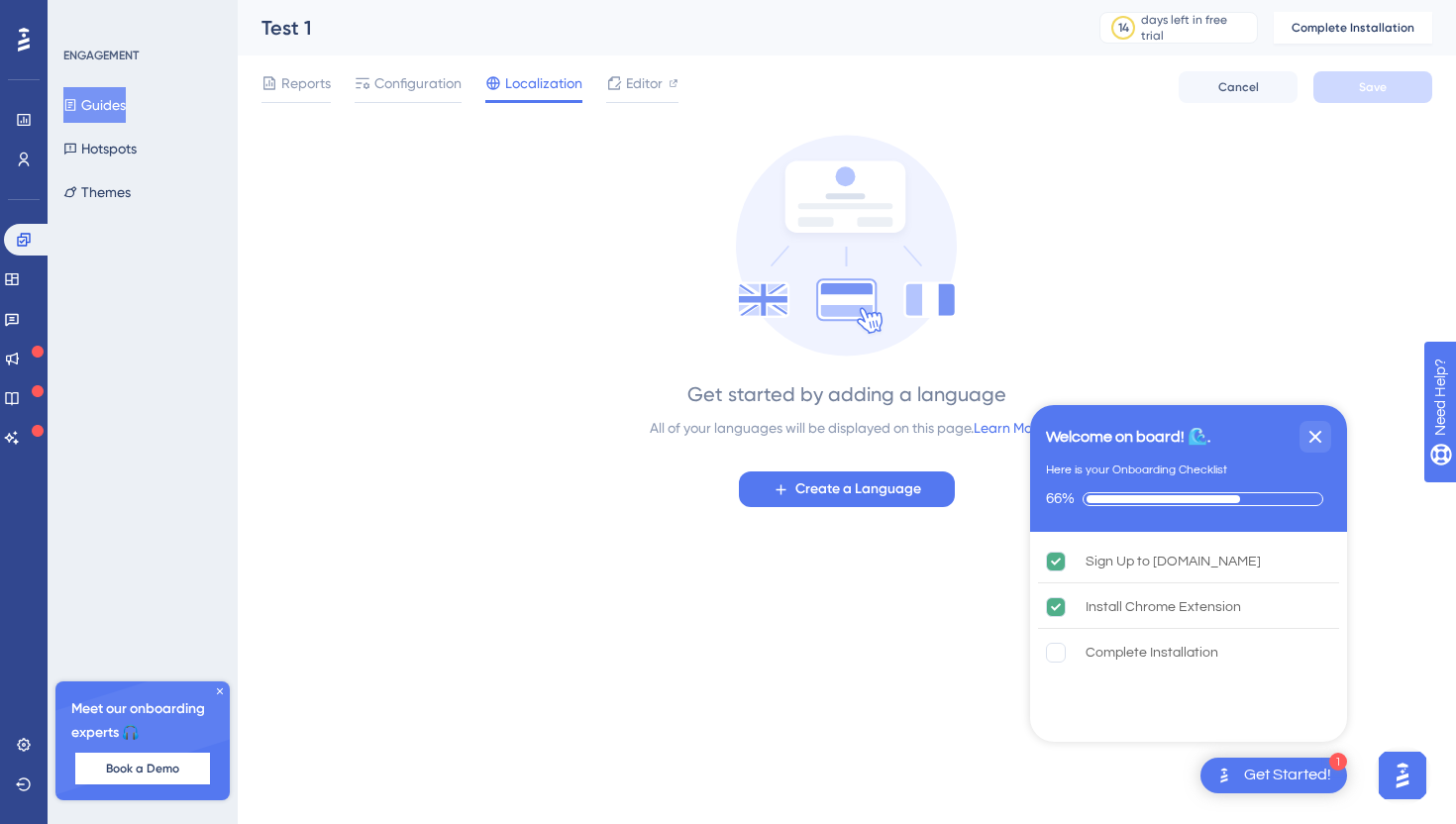 click on "ENGAGEMENT Guides Hotspots Themes Meet our onboarding experts 🎧 Book a Demo Upgrade Plan" at bounding box center (143, 412) 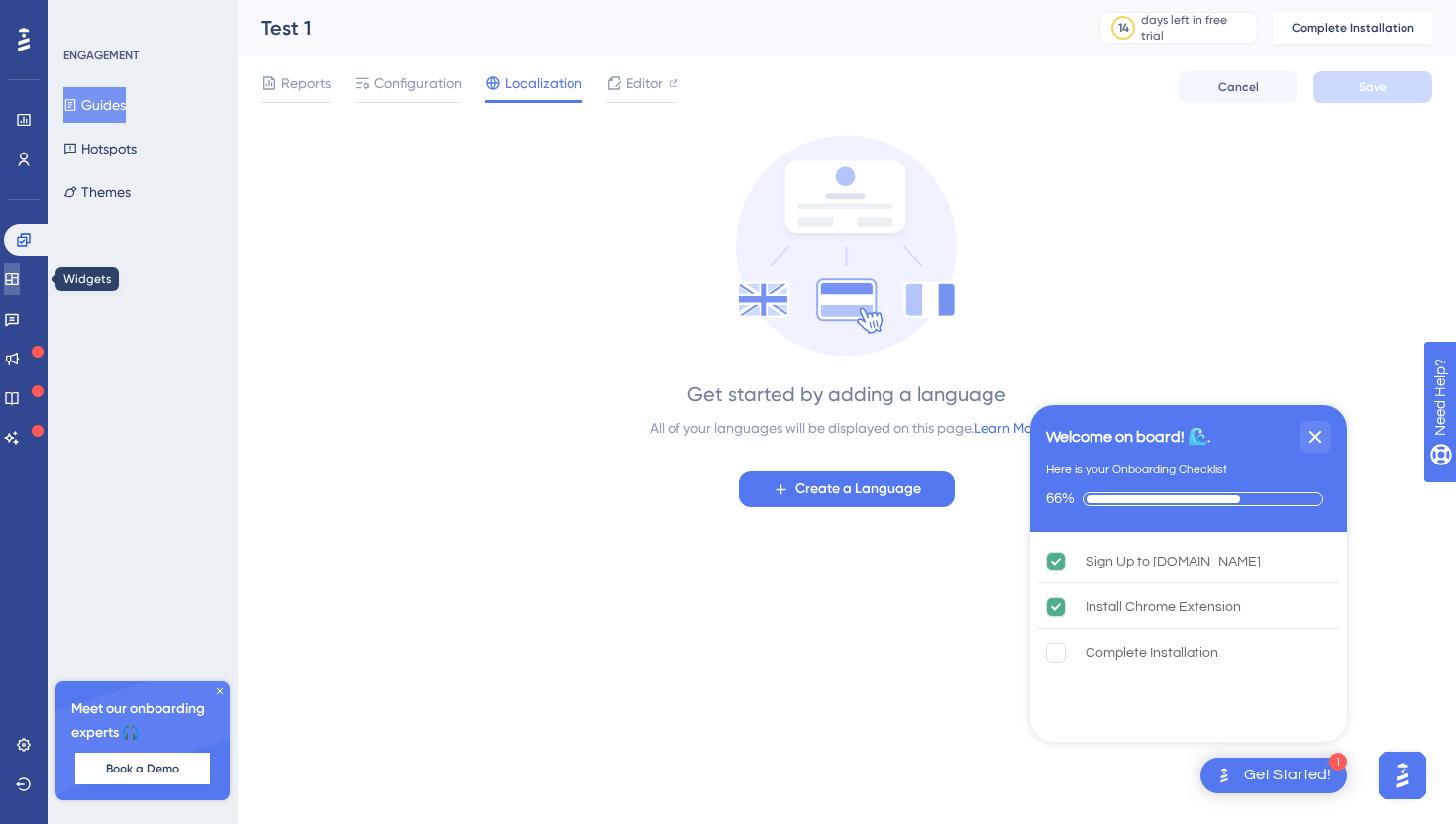 click at bounding box center (12, 279) 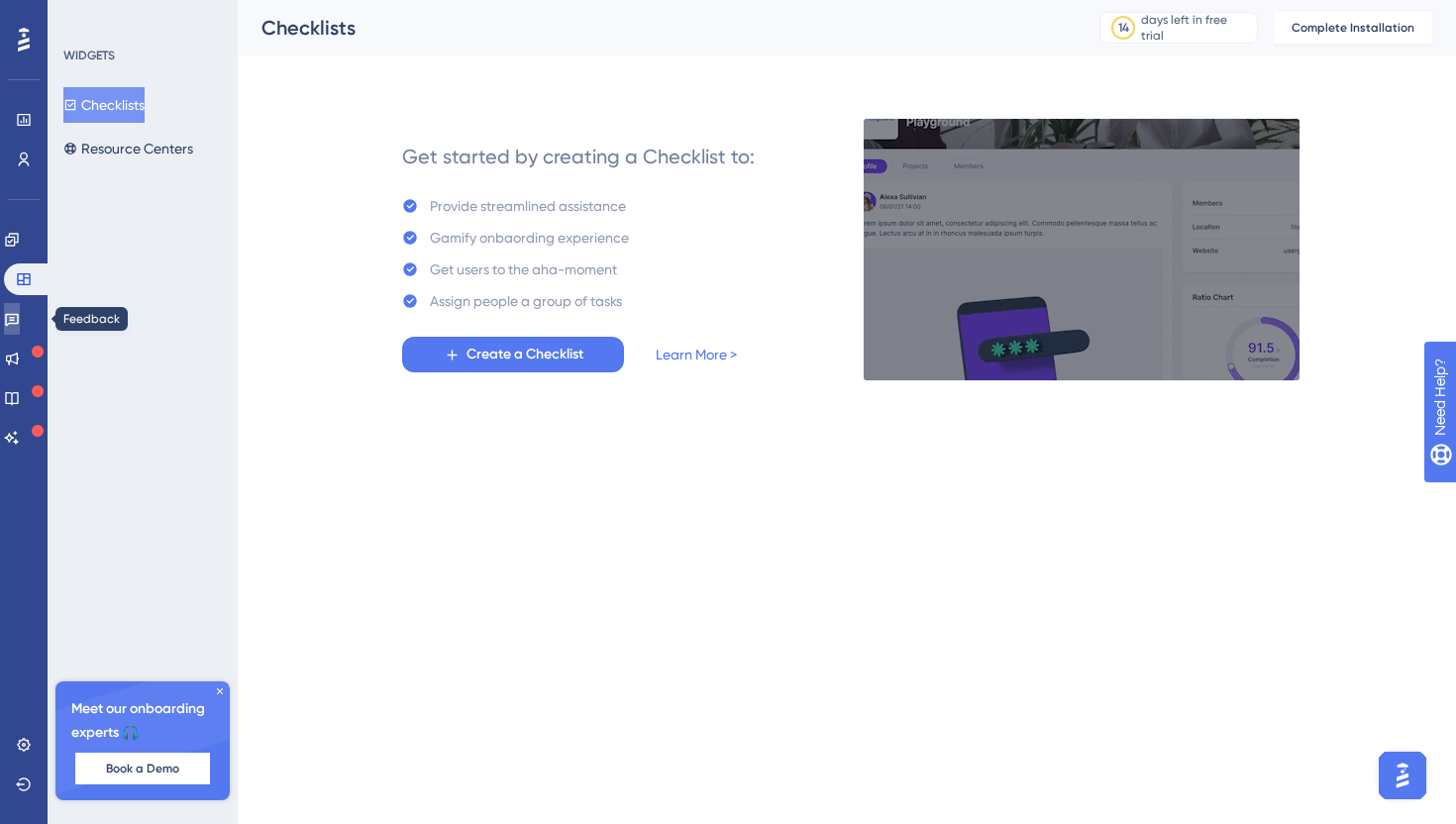 click 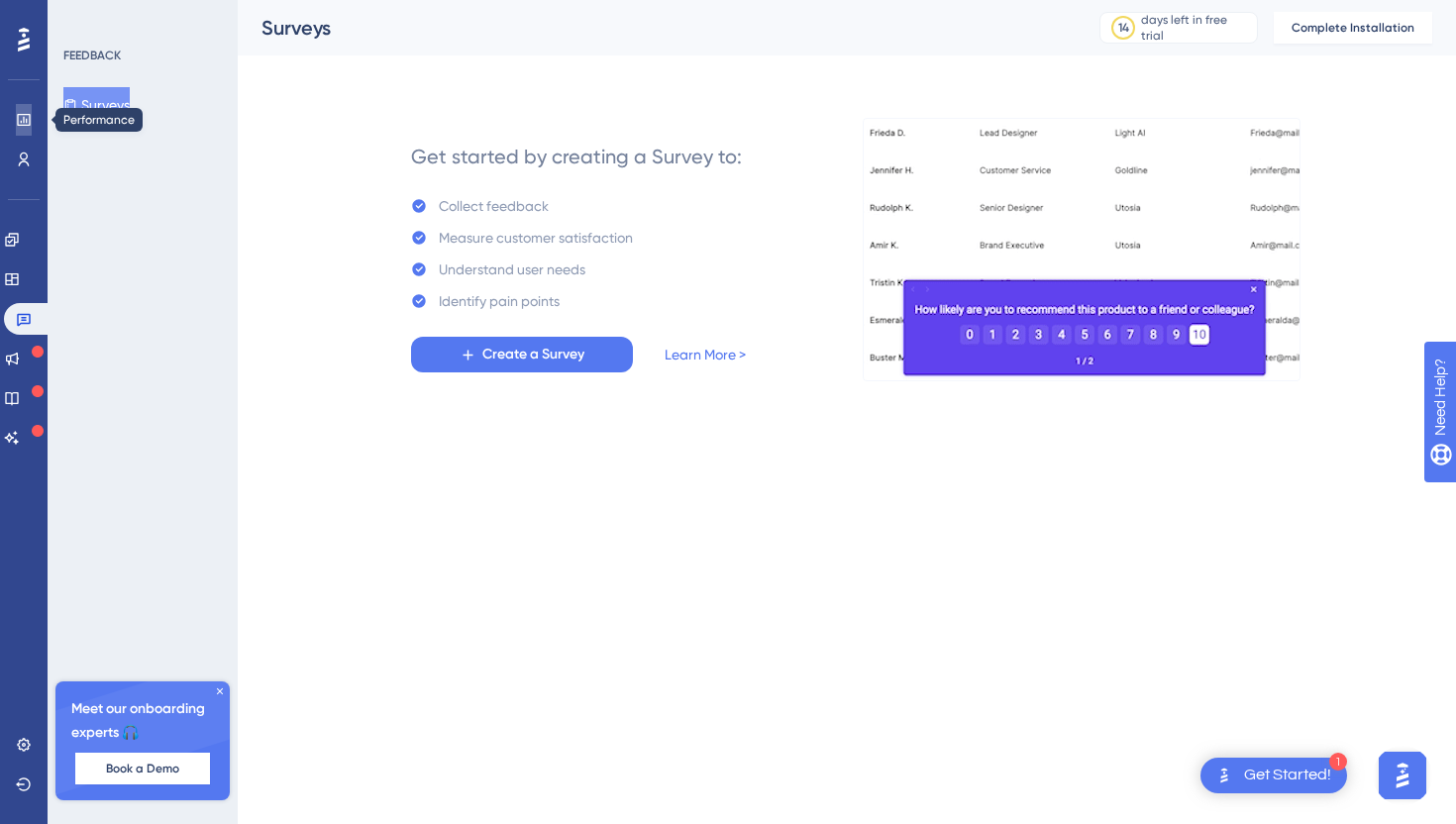 click at bounding box center (24, 120) 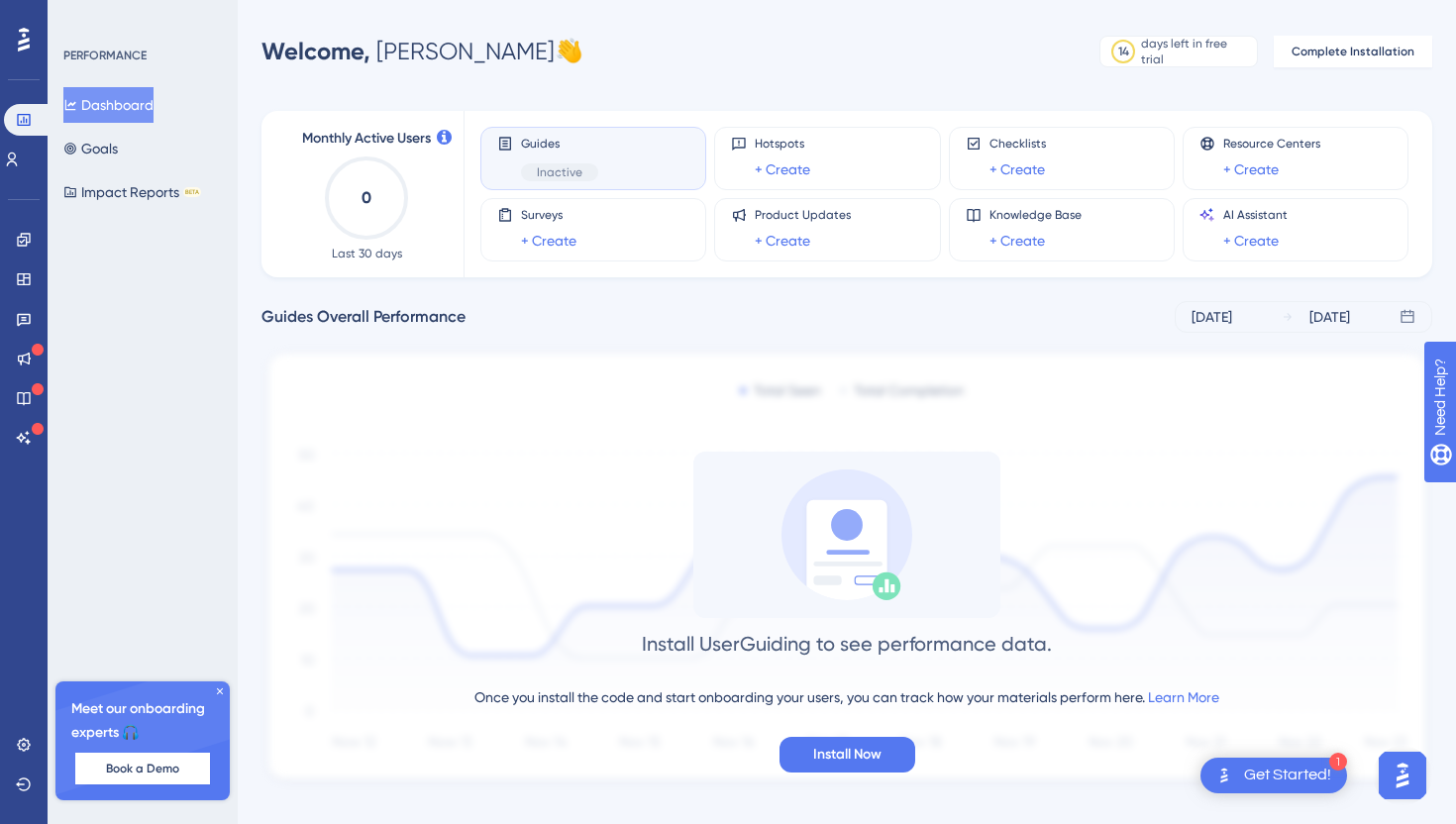 click on "Guides Inactive" at bounding box center (593, 158) 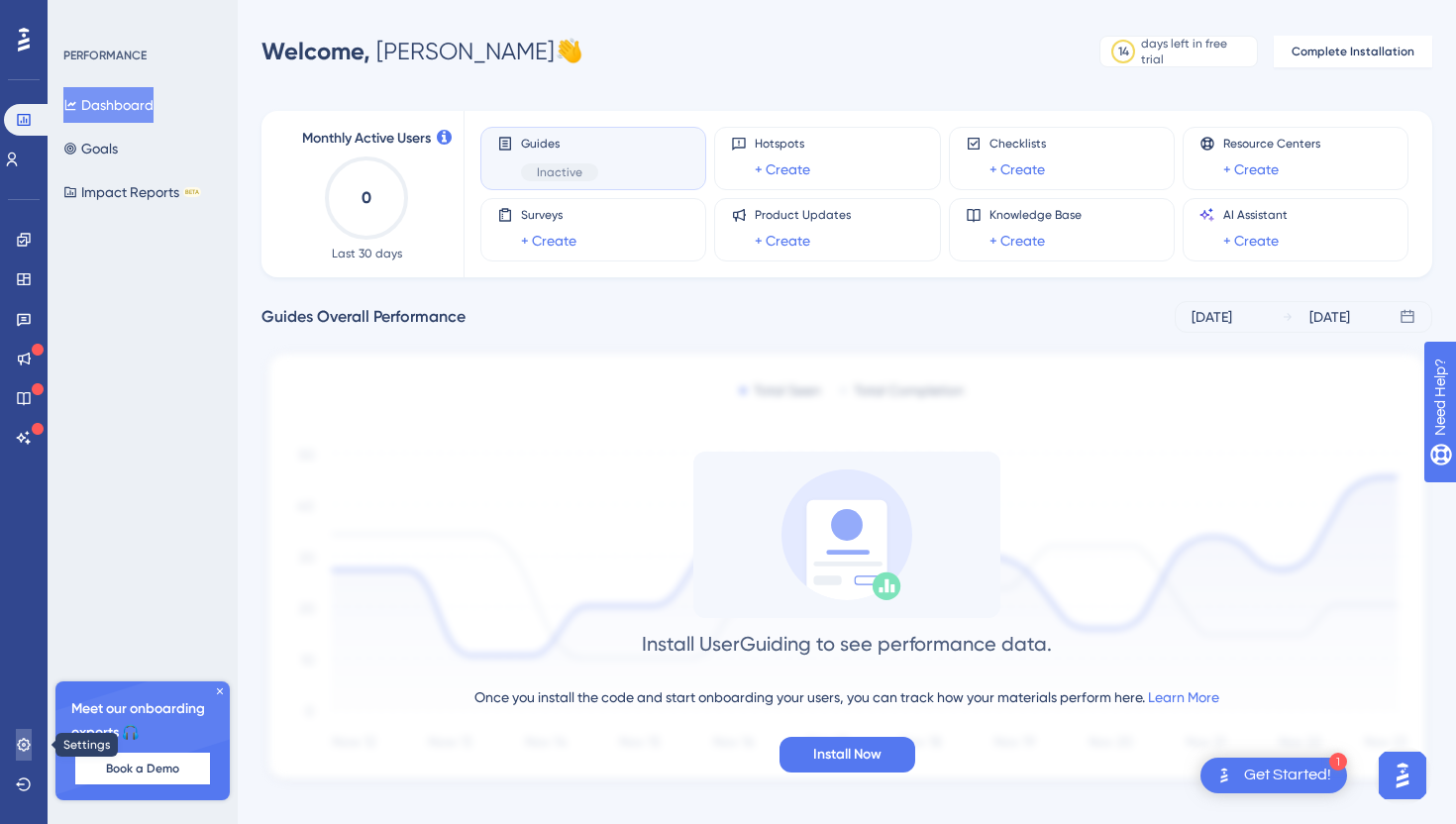 click 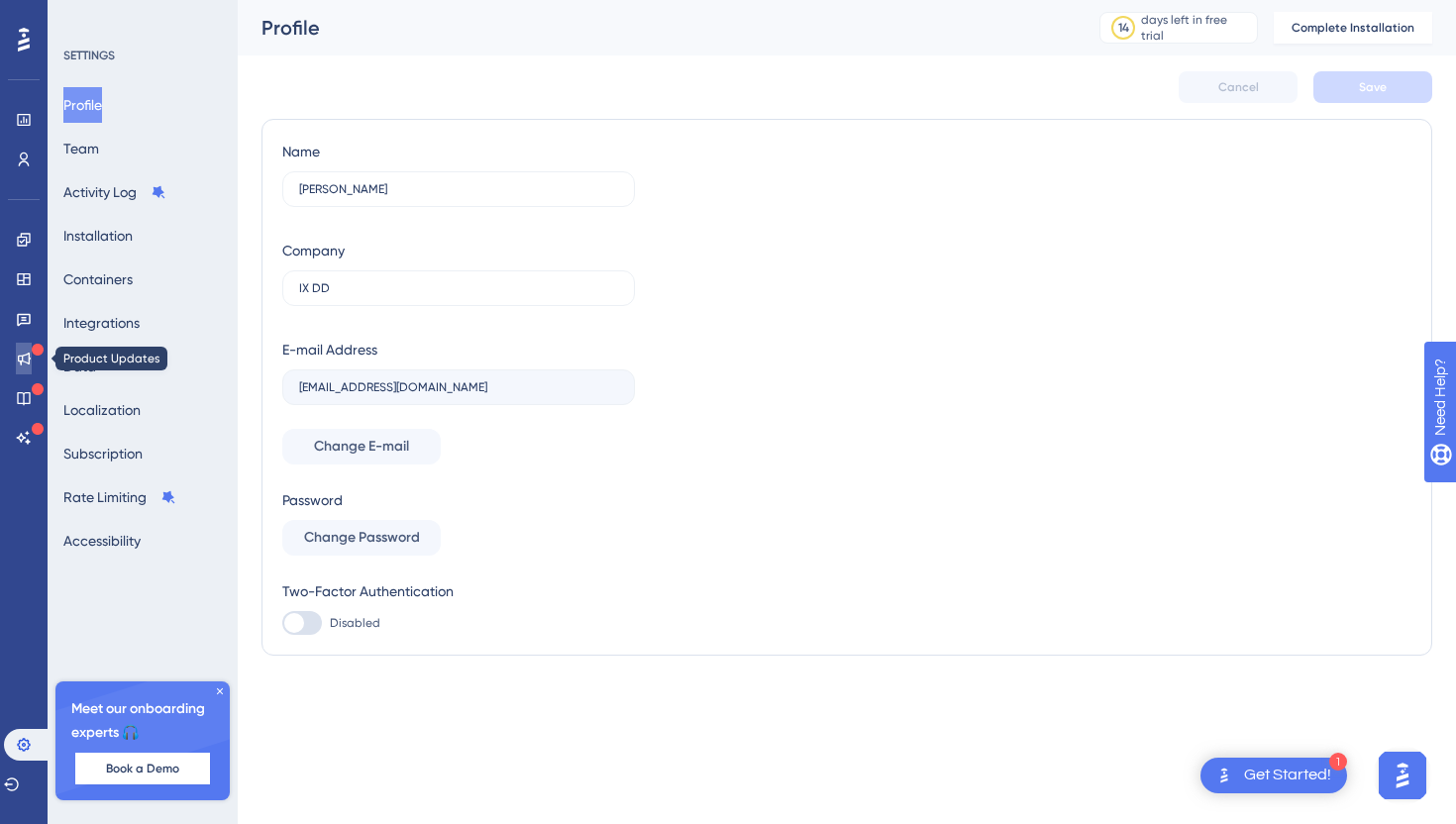 click 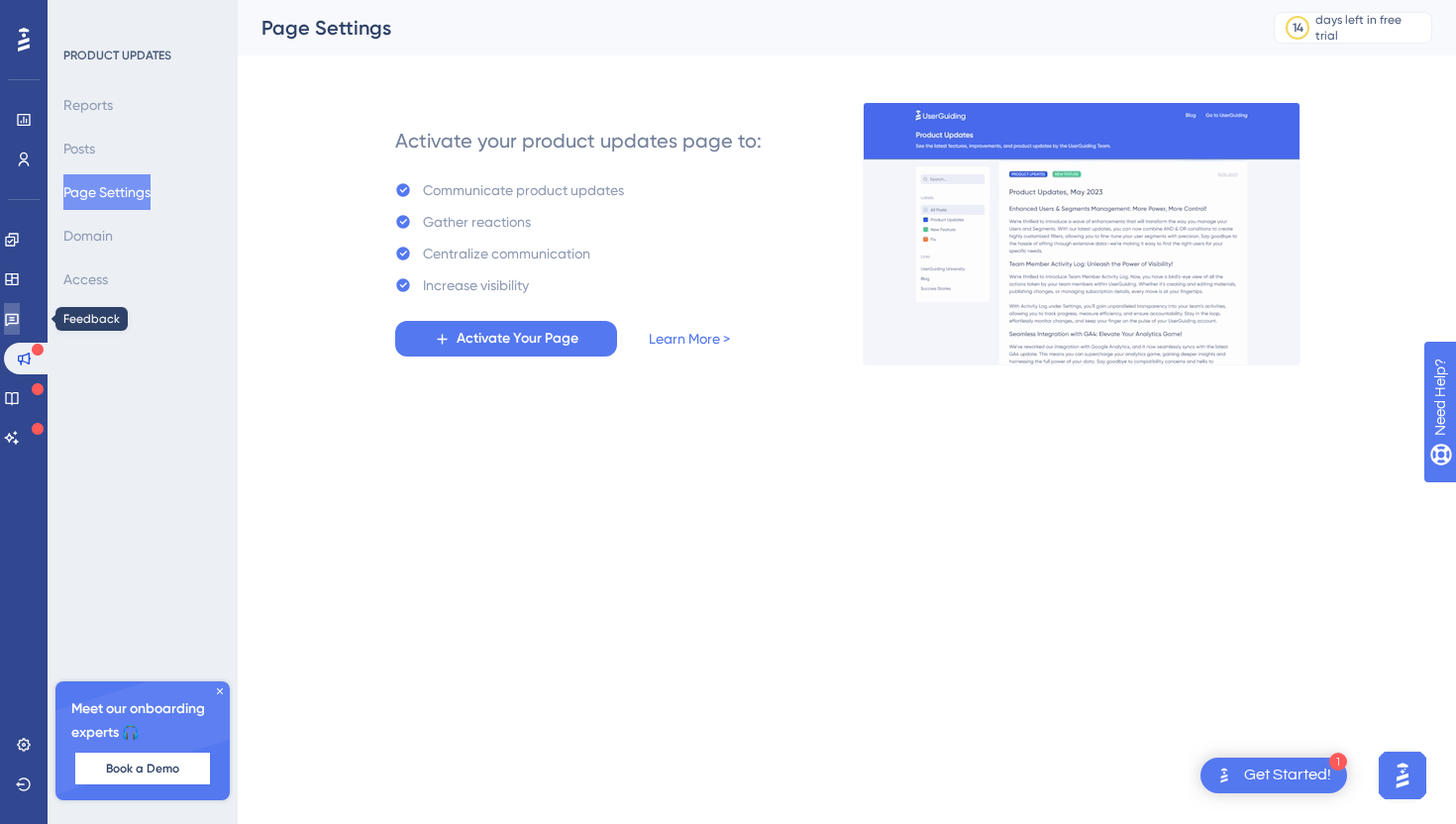 click 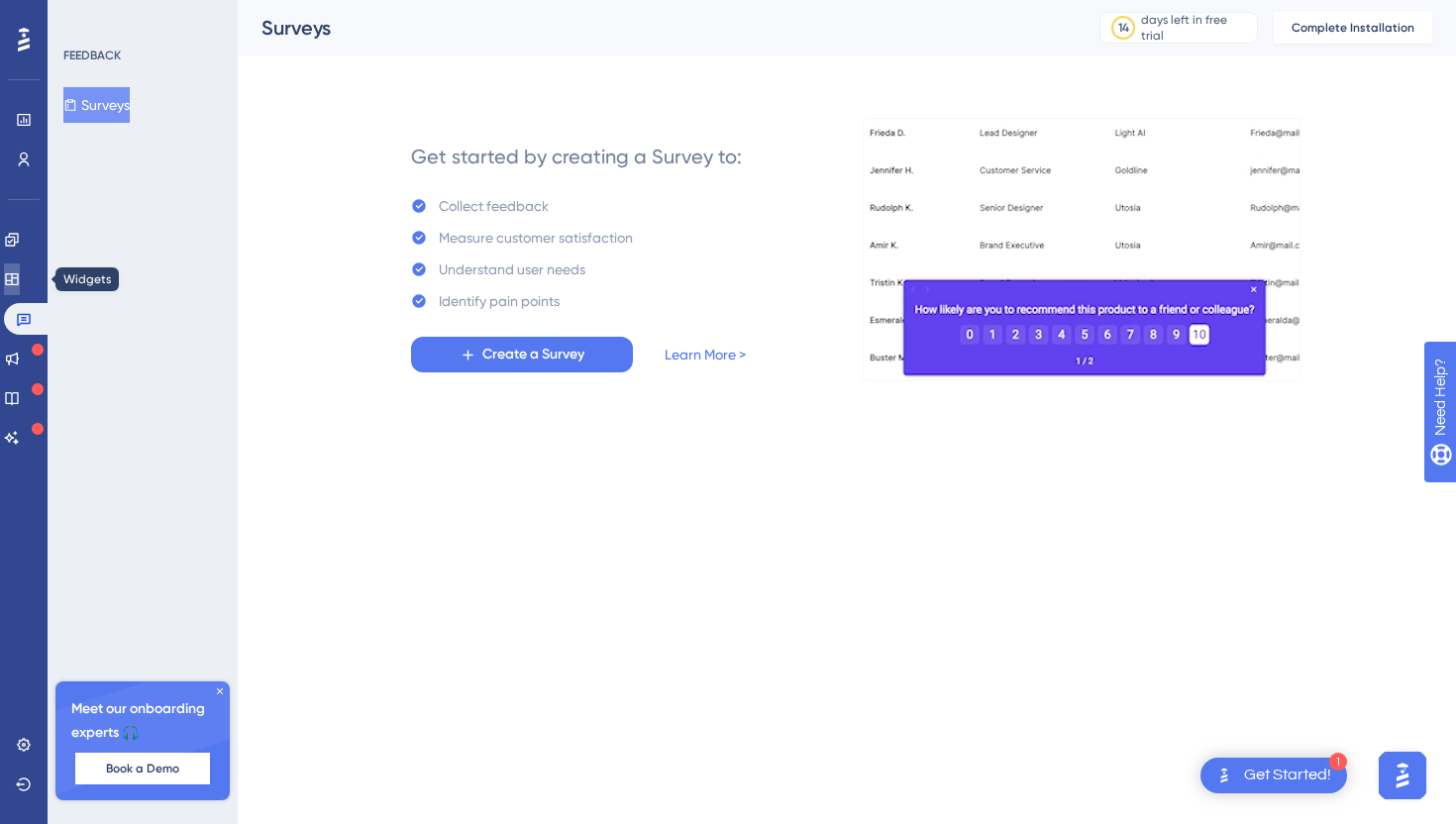 click 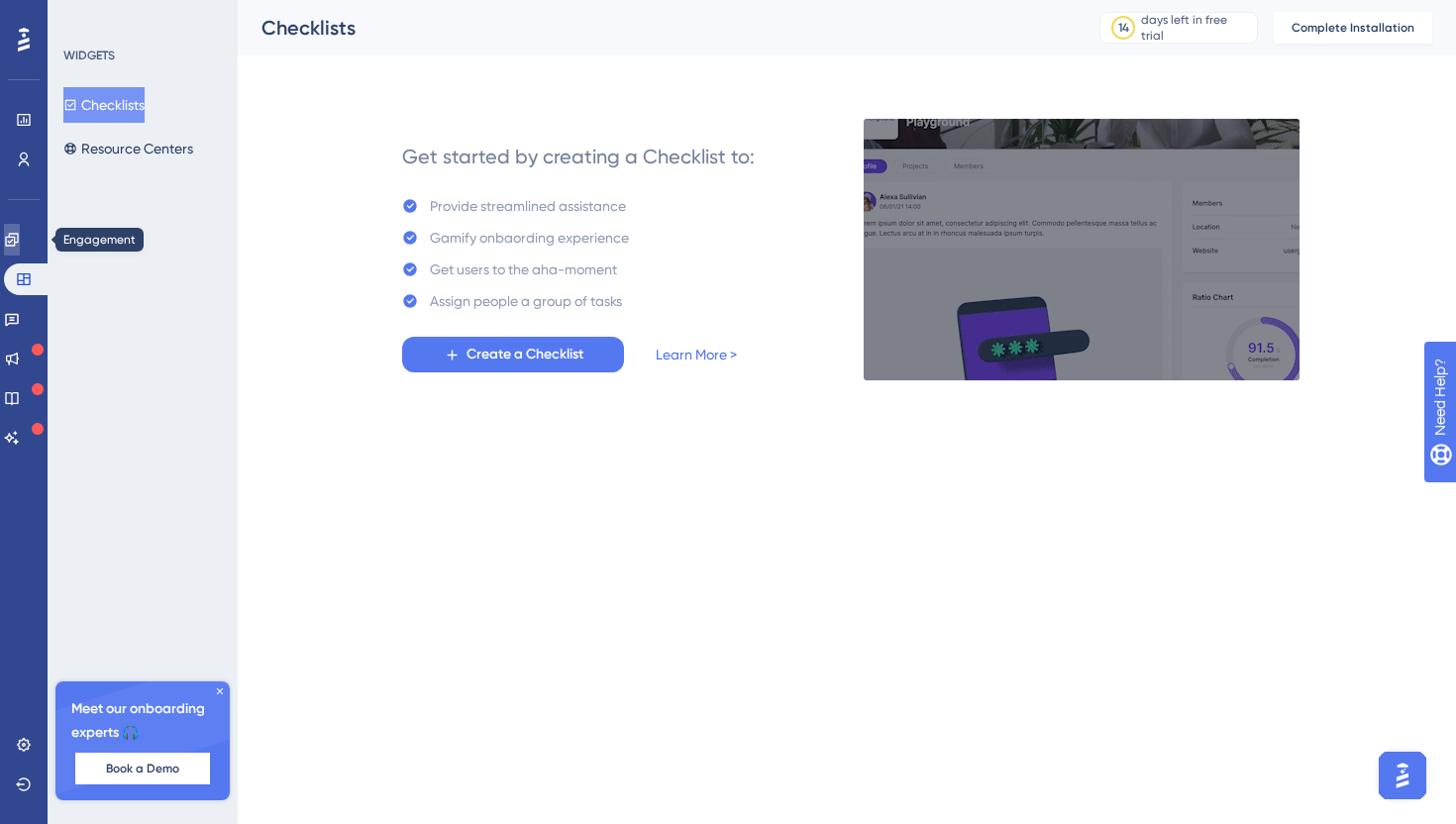 click at bounding box center (12, 240) 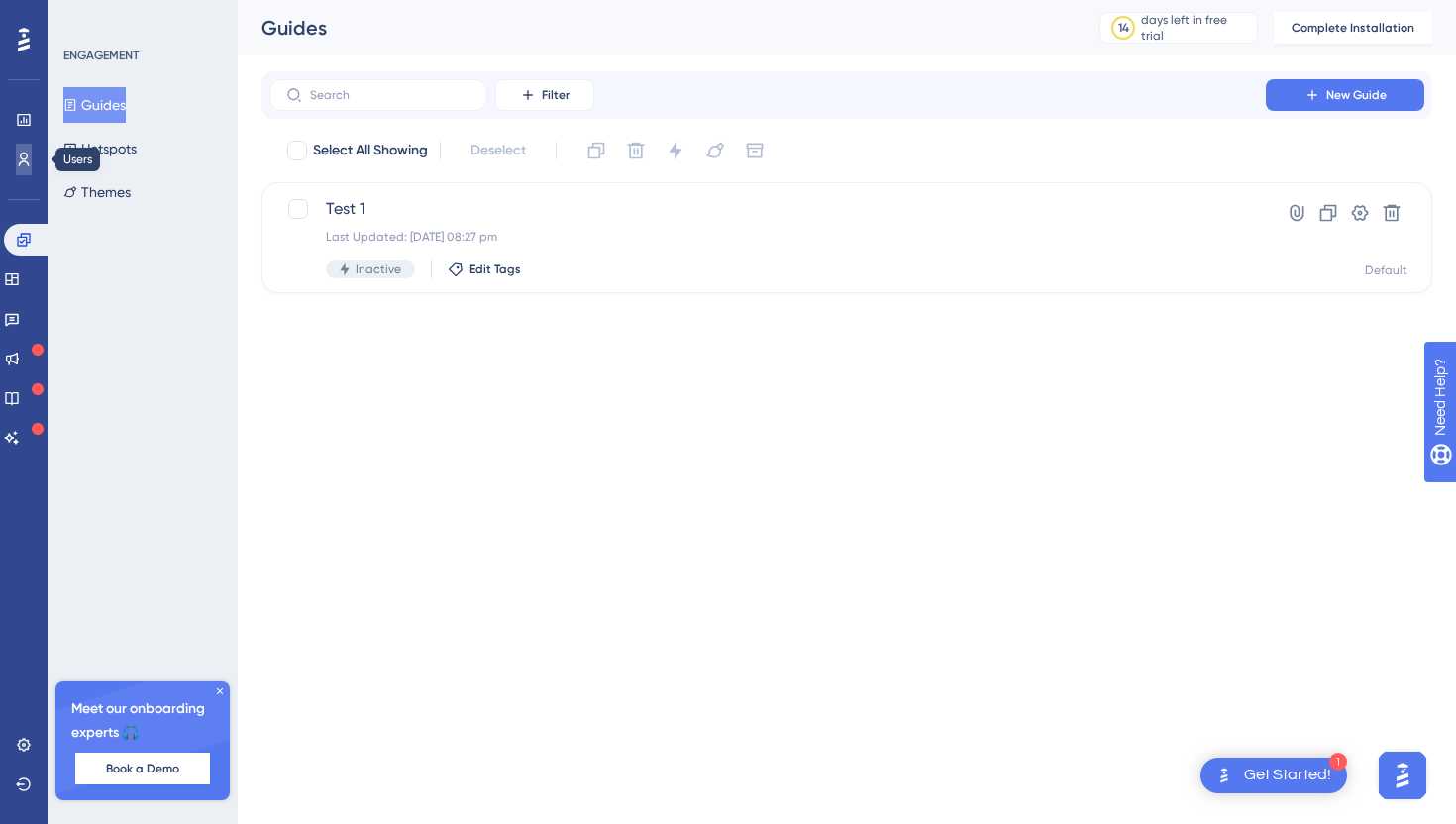 click 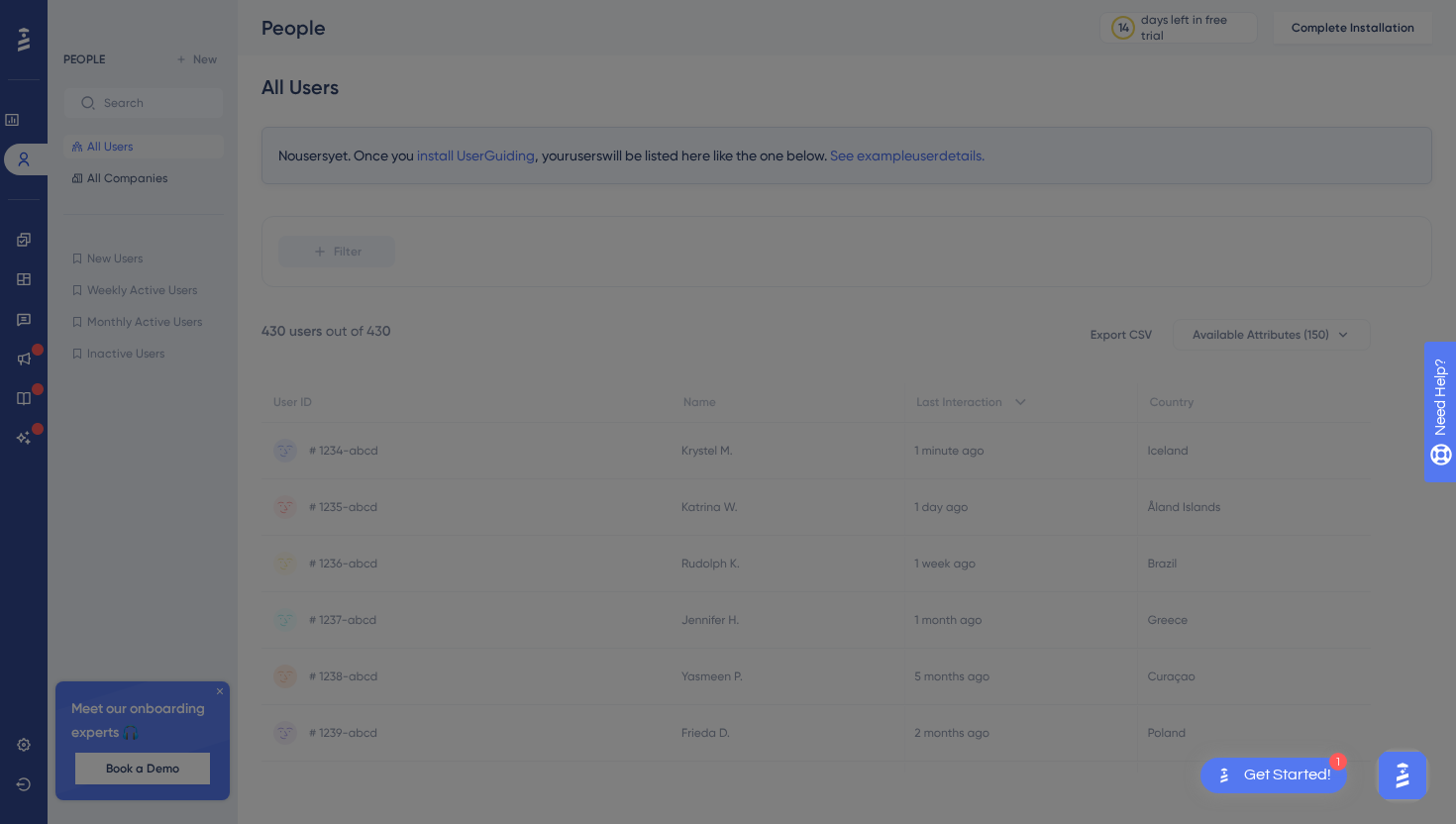 scroll, scrollTop: 0, scrollLeft: 0, axis: both 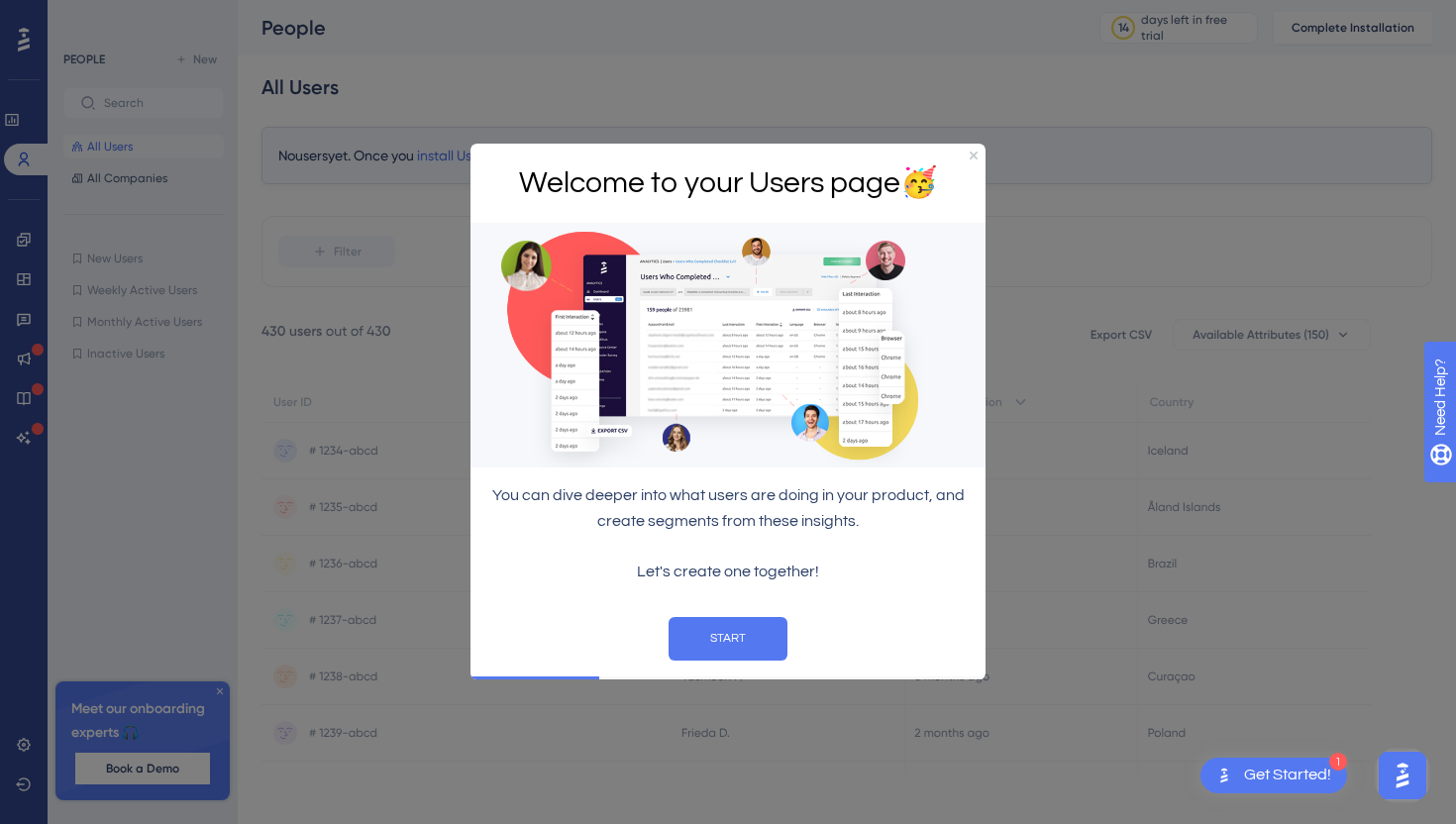click at bounding box center (728, 345) 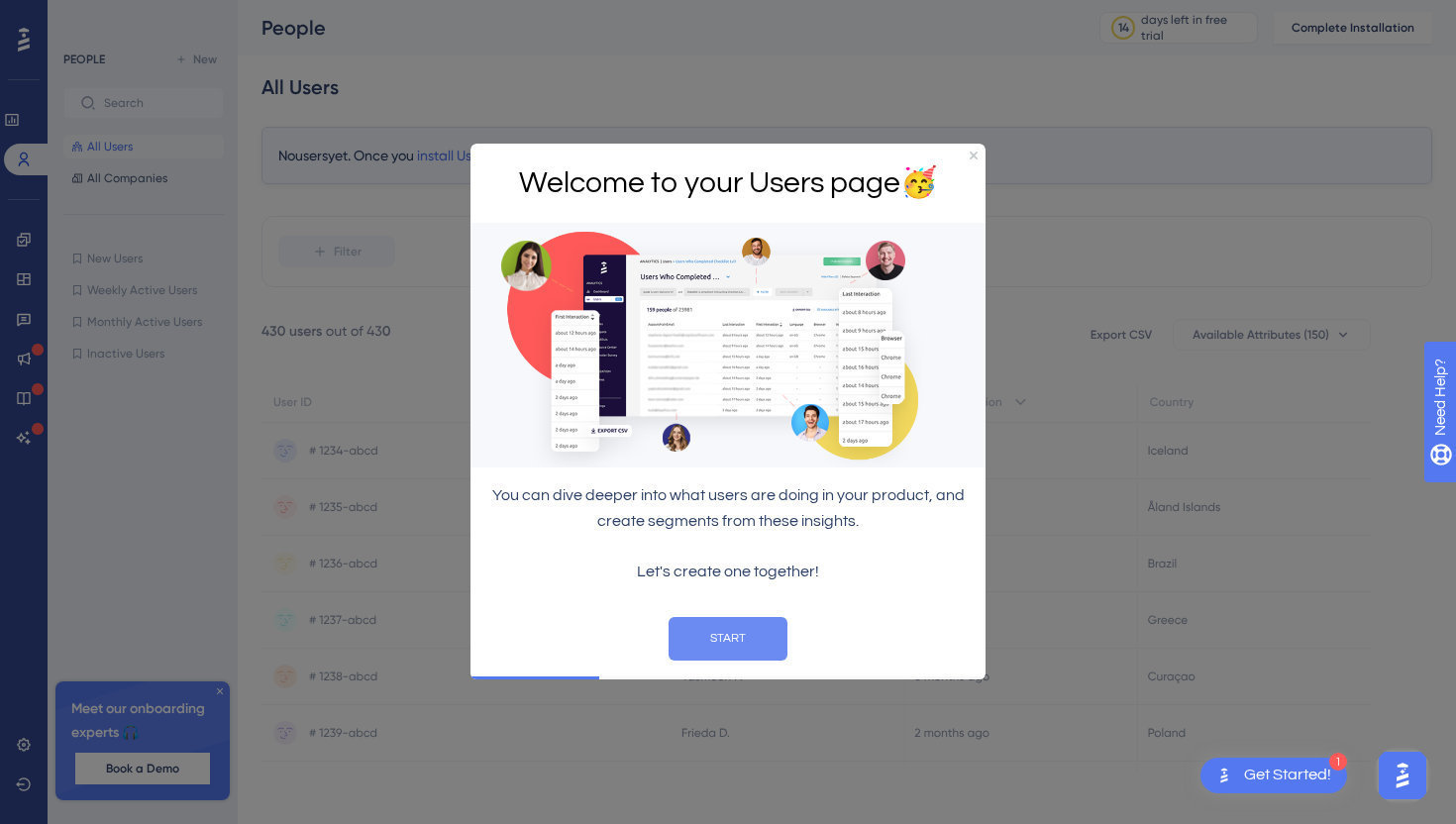 click on "START" at bounding box center [728, 639] 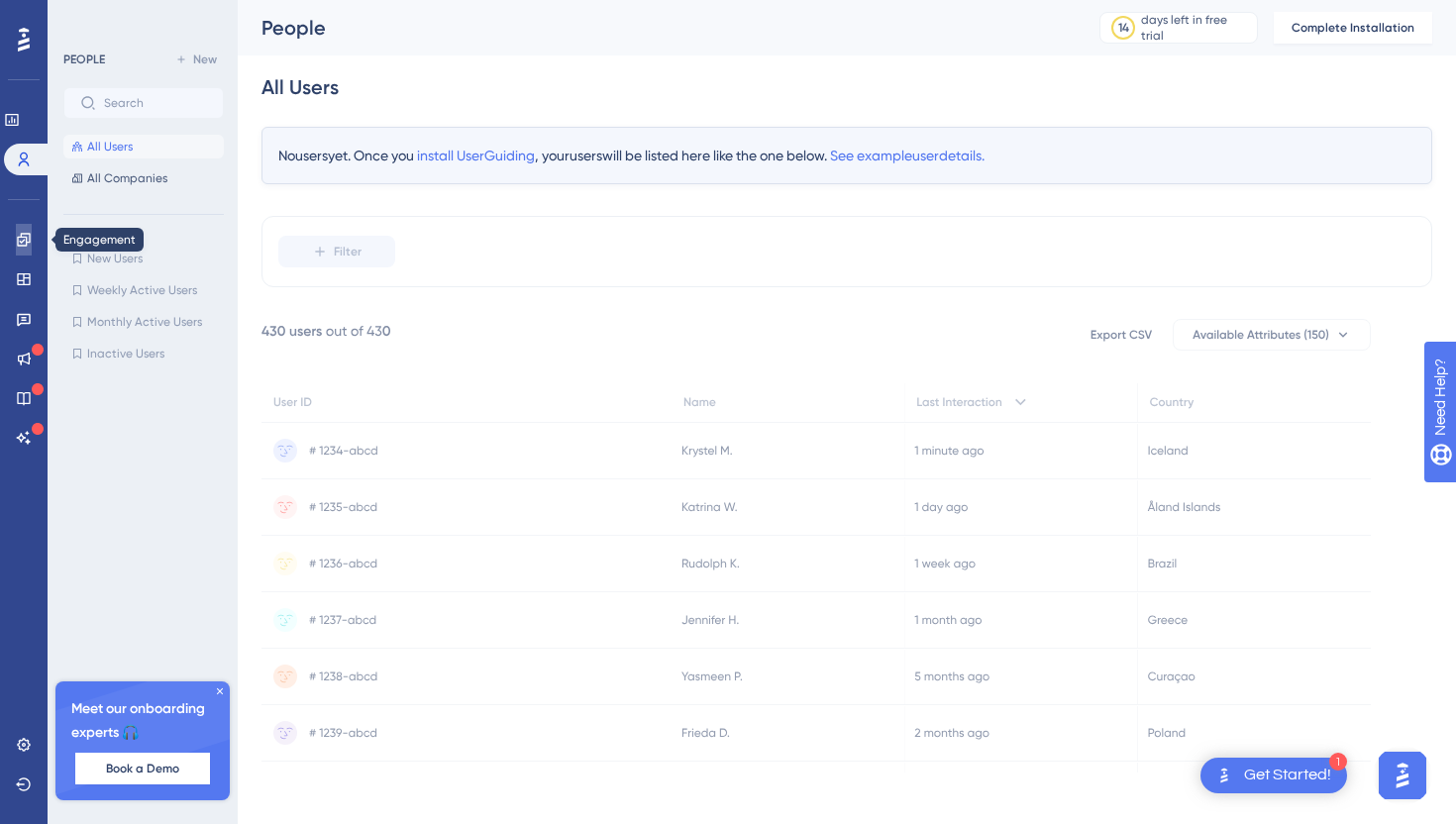 click 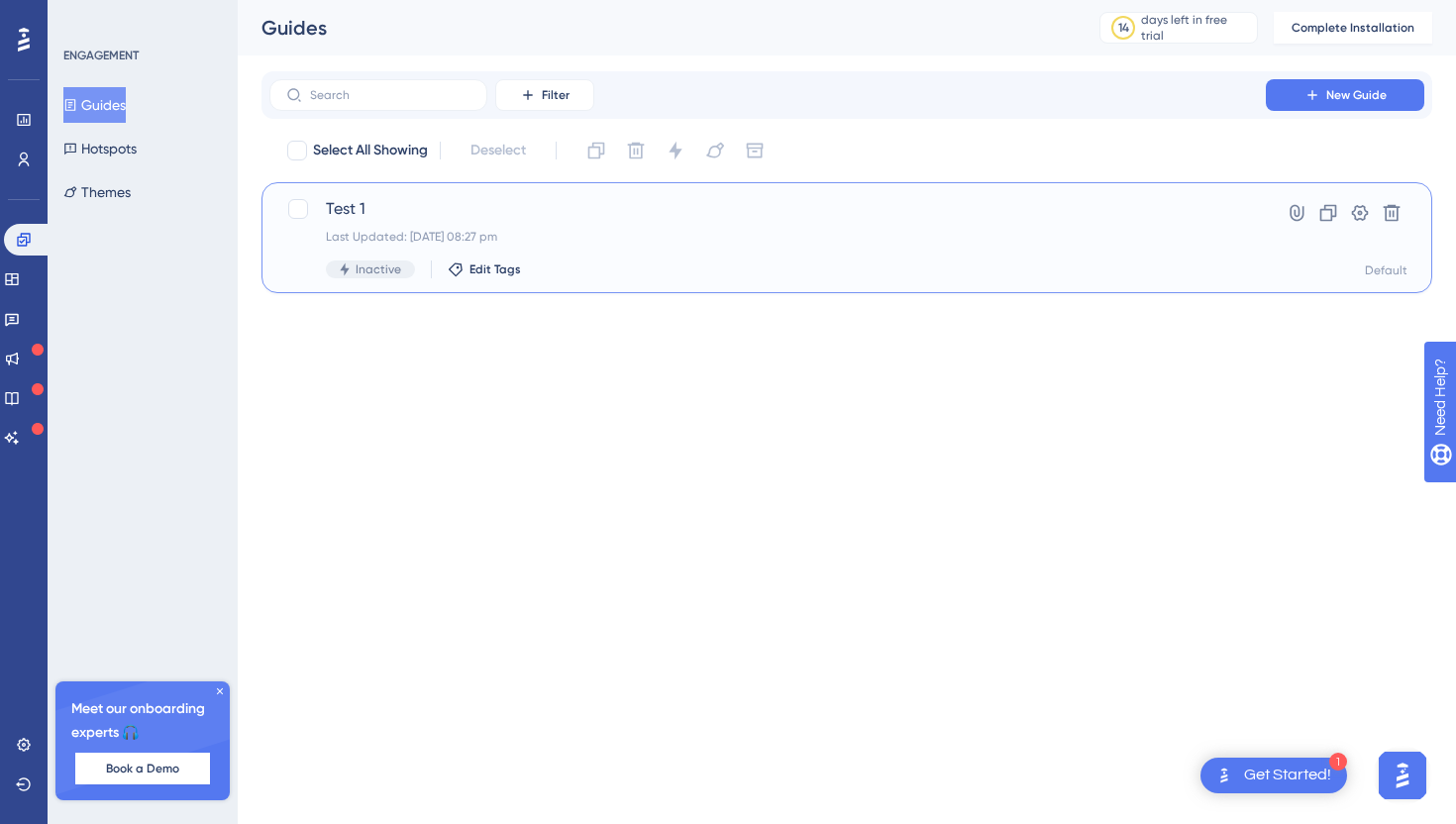 click on "Test 1 Last Updated: [DATE] 08:27 pm Inactive Edit Tags" at bounding box center [768, 238] 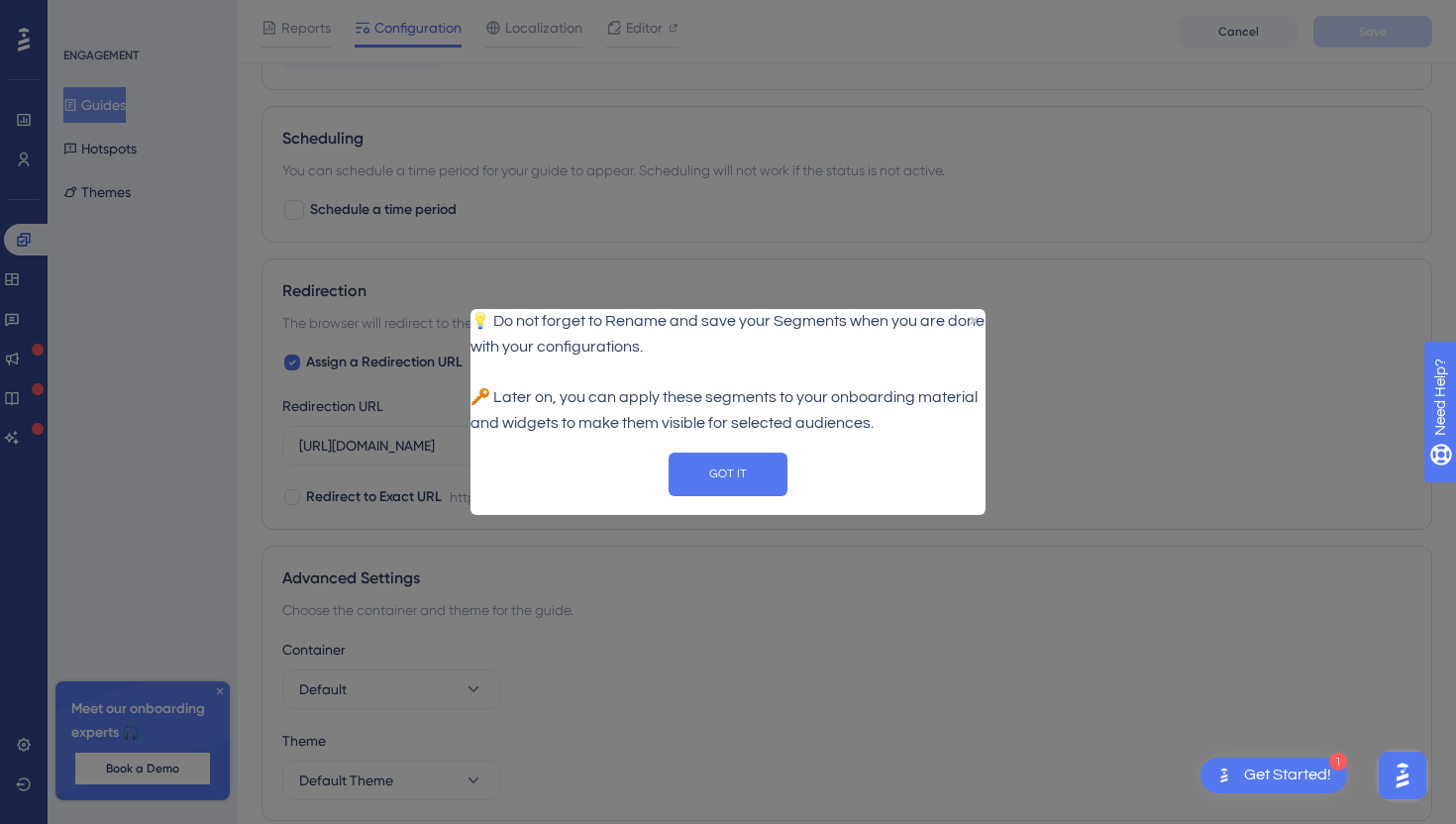 scroll, scrollTop: 1210, scrollLeft: 0, axis: vertical 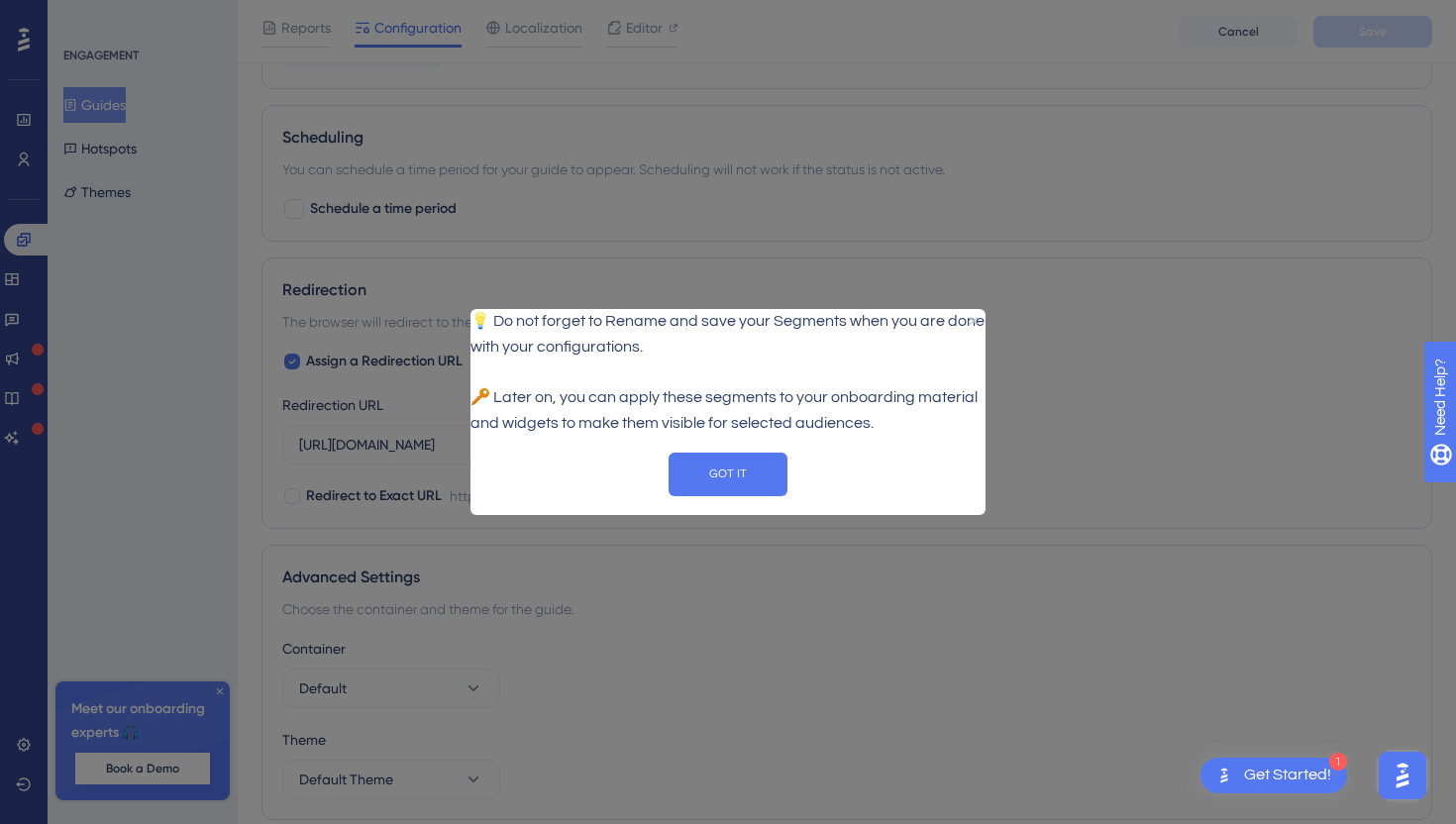 click 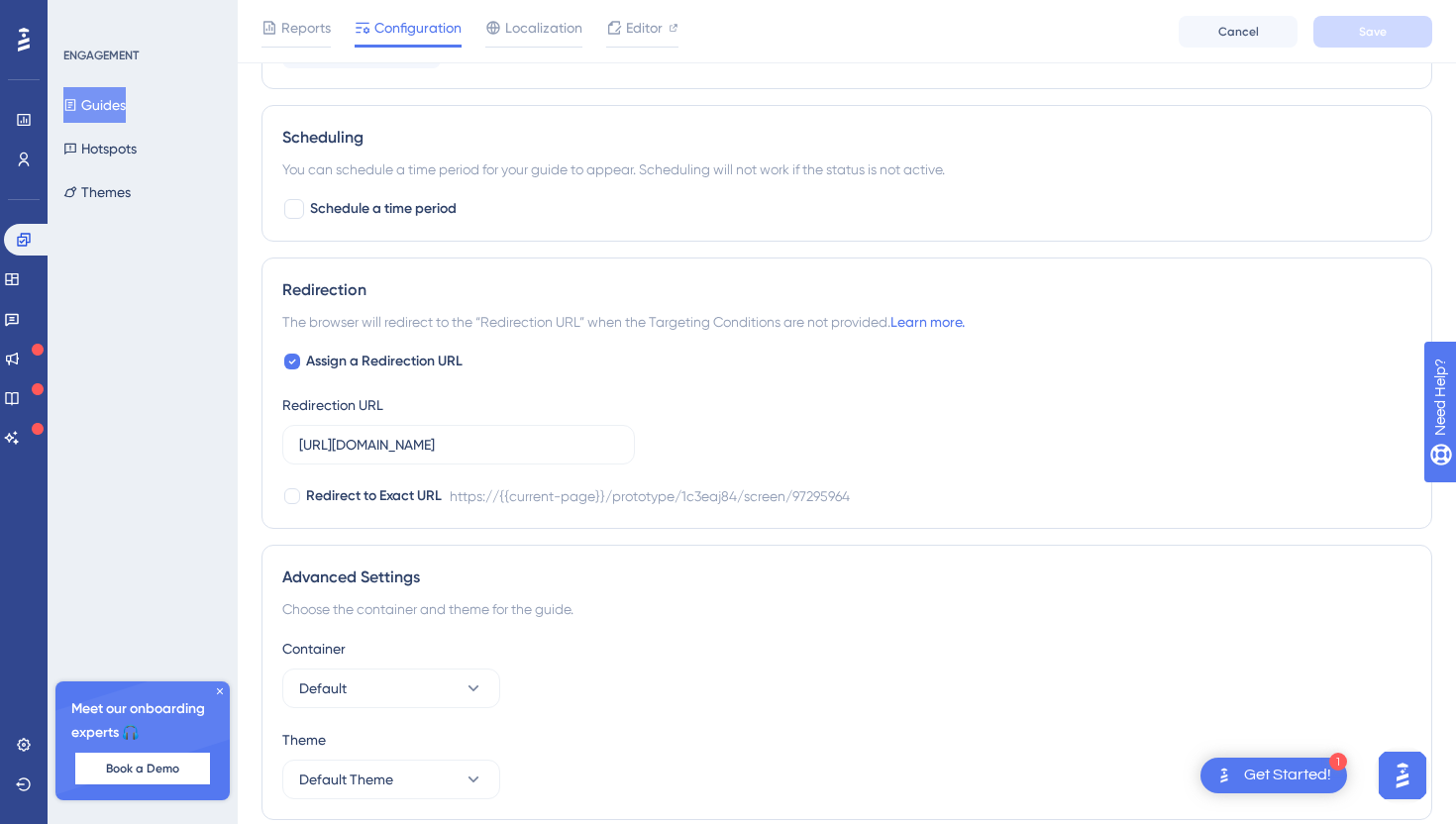 scroll, scrollTop: 1286, scrollLeft: 0, axis: vertical 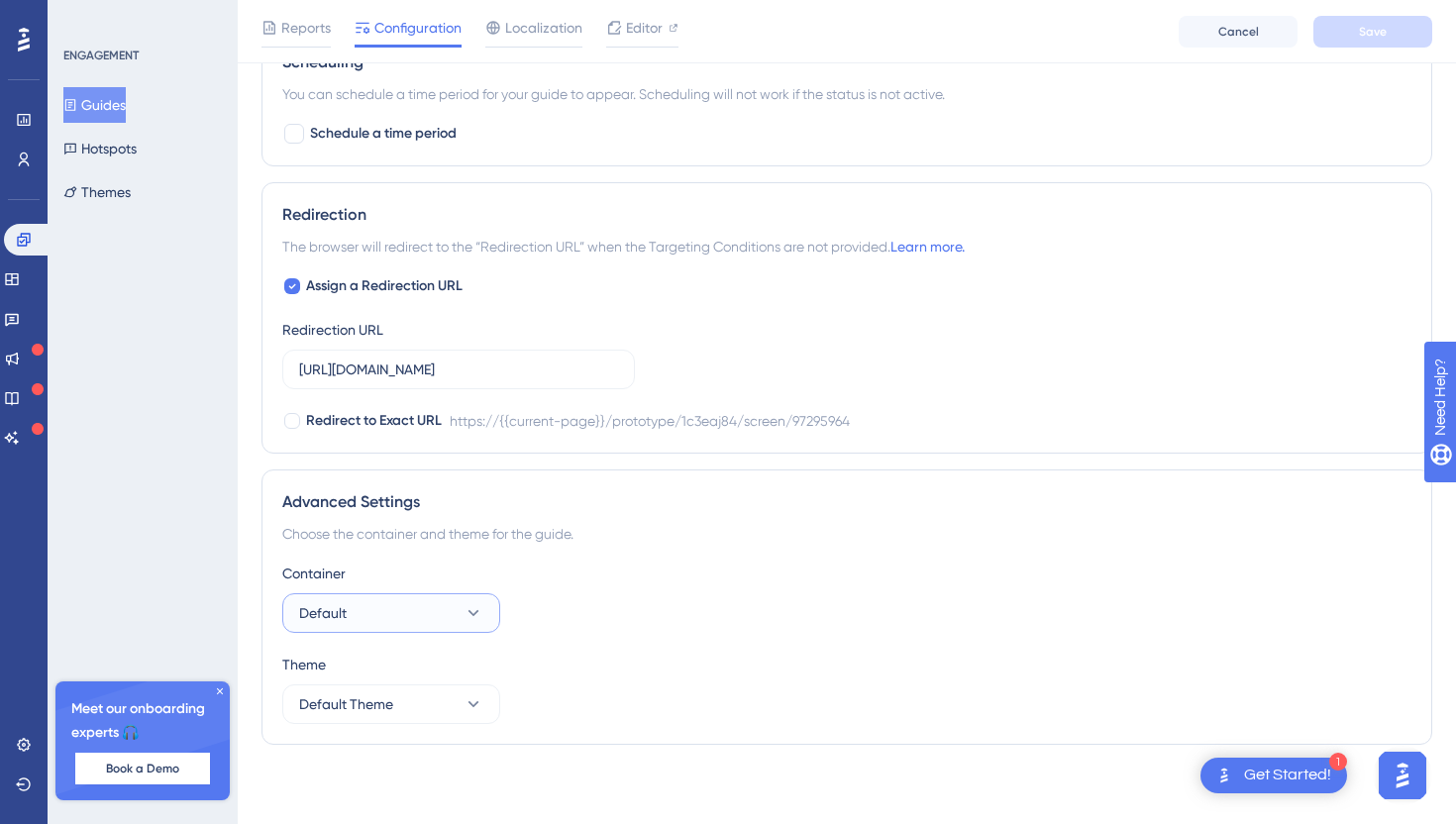 click on "Default" at bounding box center [391, 613] 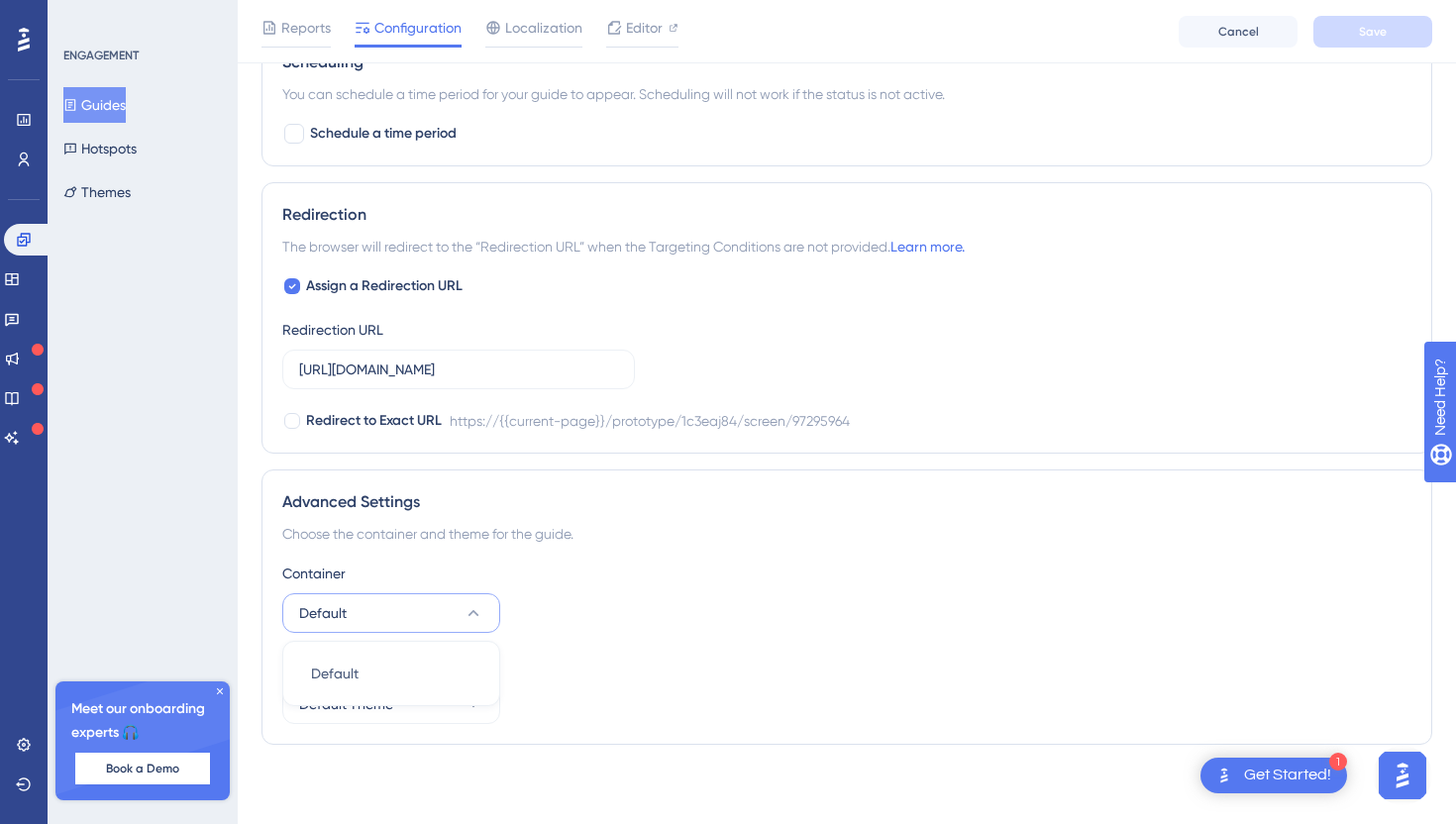 click on "Container Default Default Default" at bounding box center [847, 597] 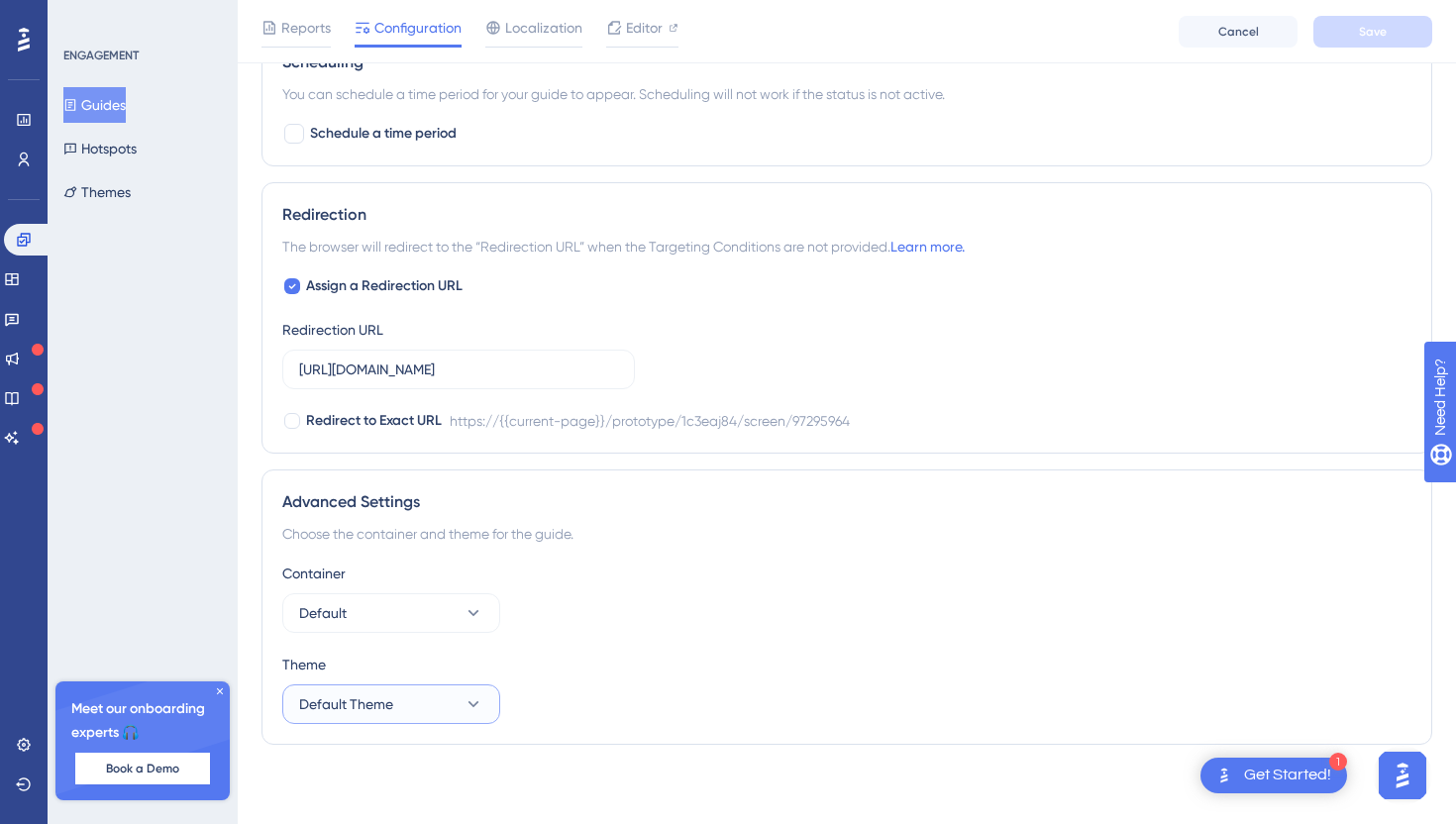 click on "Default Theme" at bounding box center (391, 704) 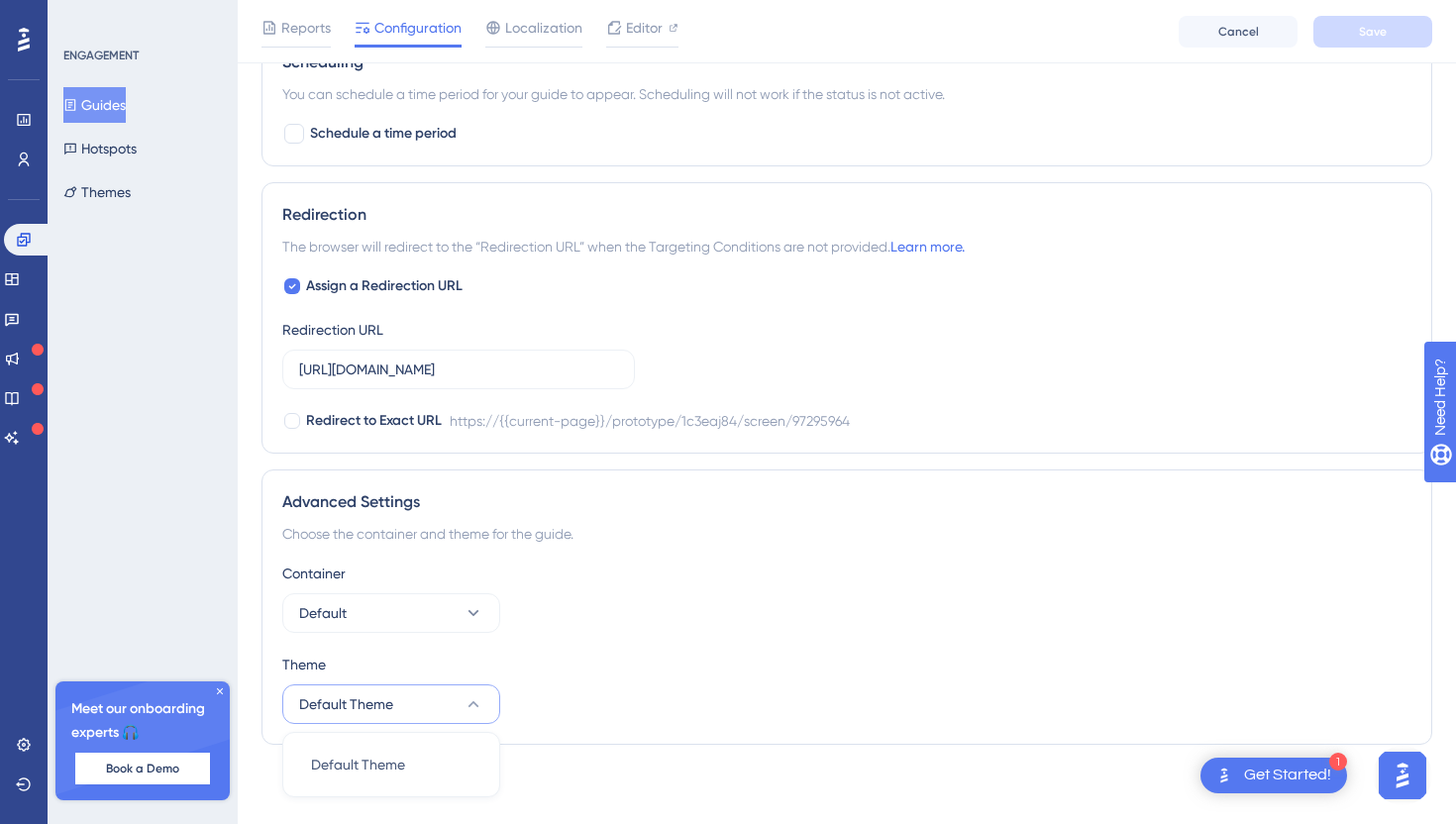 click on "Theme" at bounding box center [847, 665] 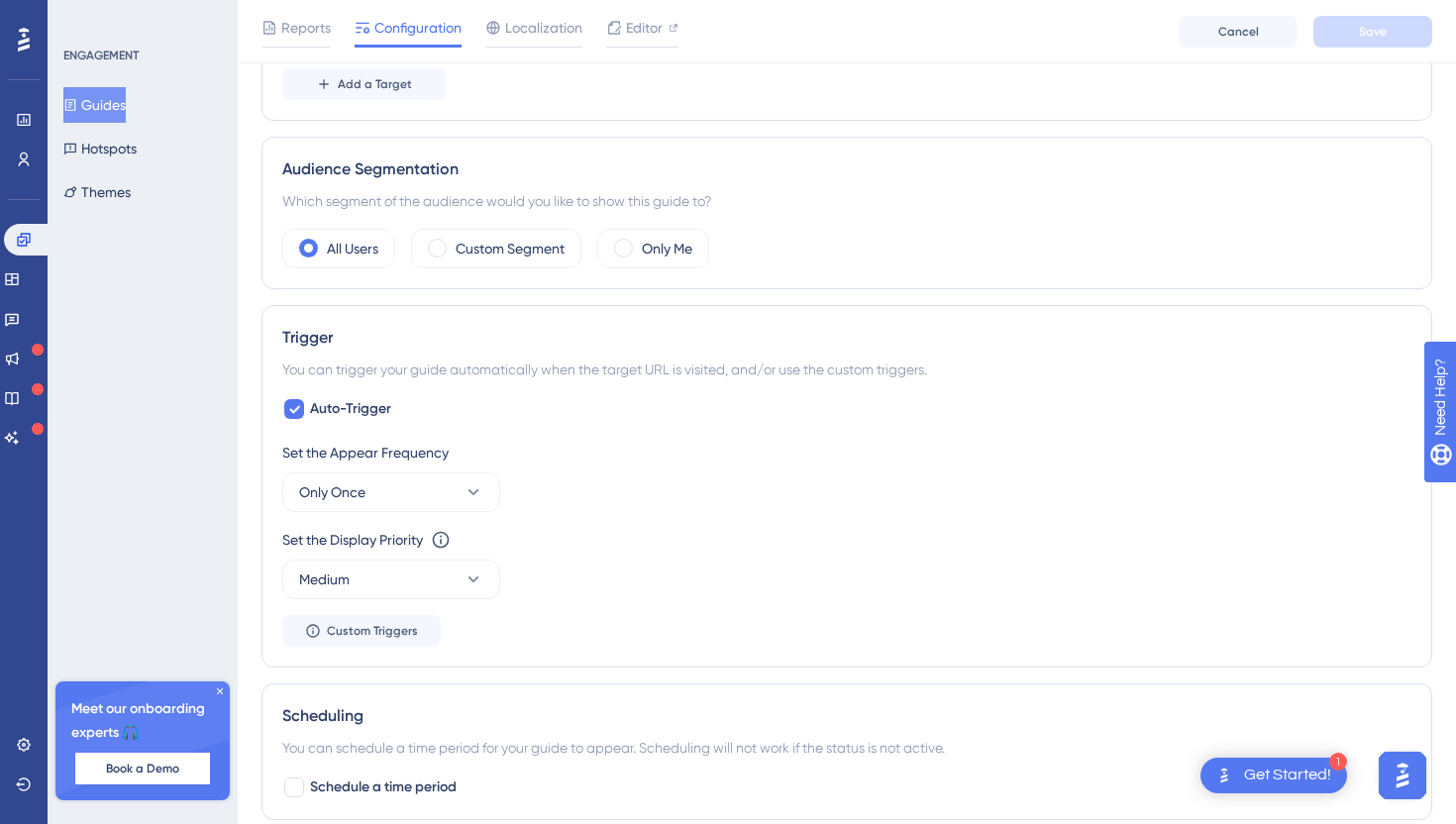 scroll, scrollTop: 630, scrollLeft: 0, axis: vertical 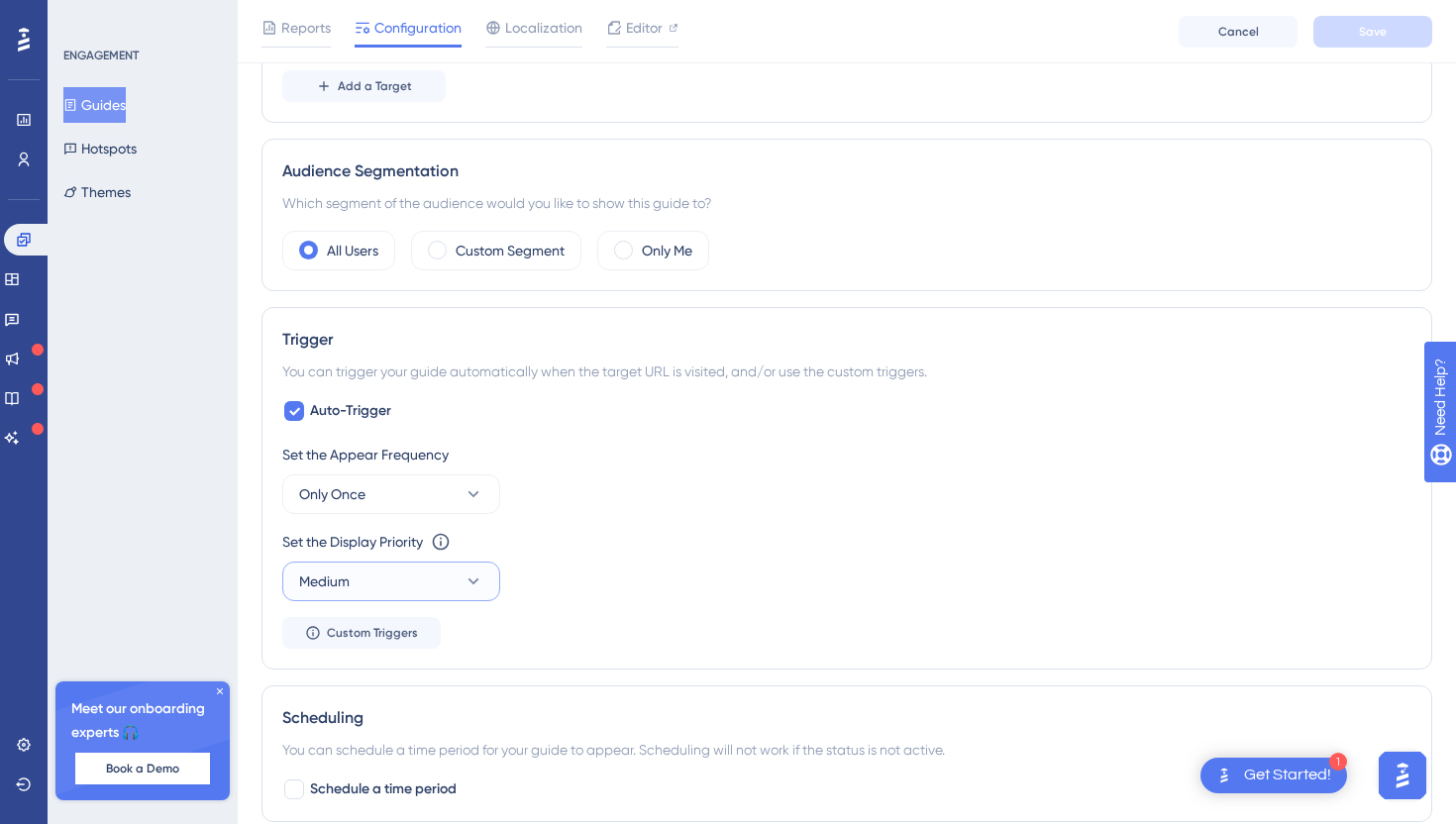click on "Medium" at bounding box center (391, 581) 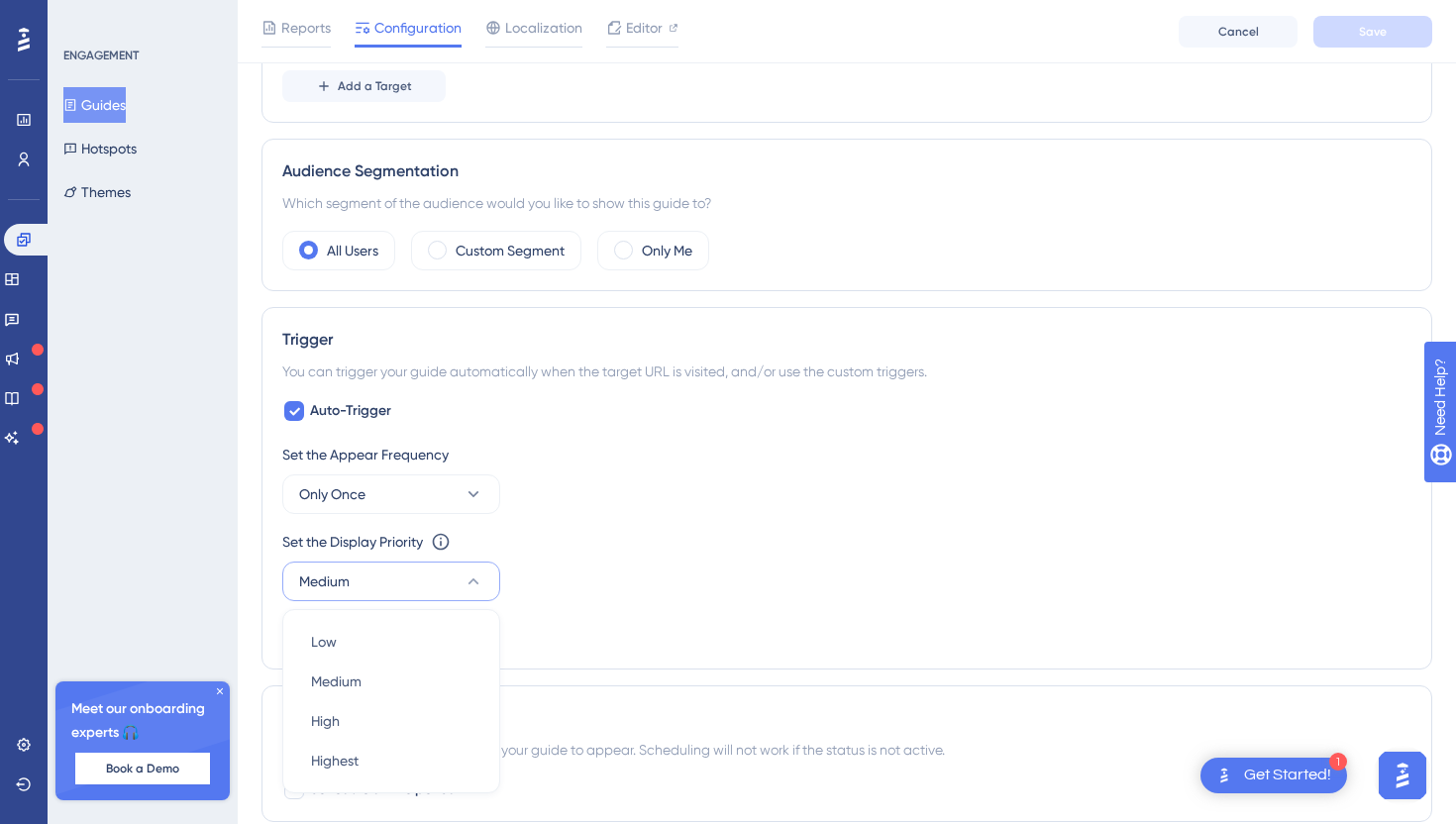 scroll, scrollTop: 919, scrollLeft: 0, axis: vertical 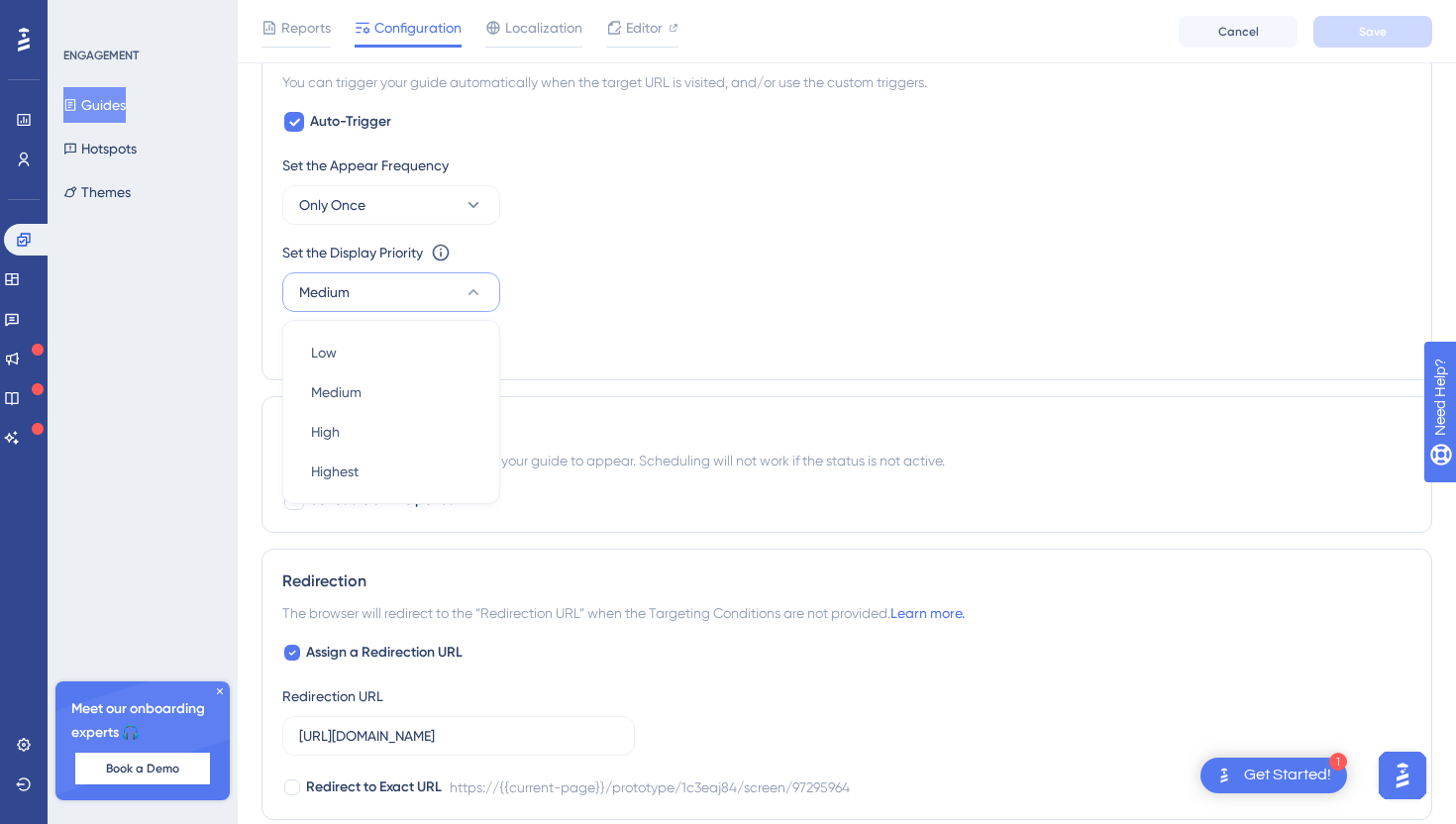 click on "Scheduling You can schedule a time period for your guide to appear.
Scheduling will not work if the status is not active. Schedule a time period" at bounding box center (847, 464) 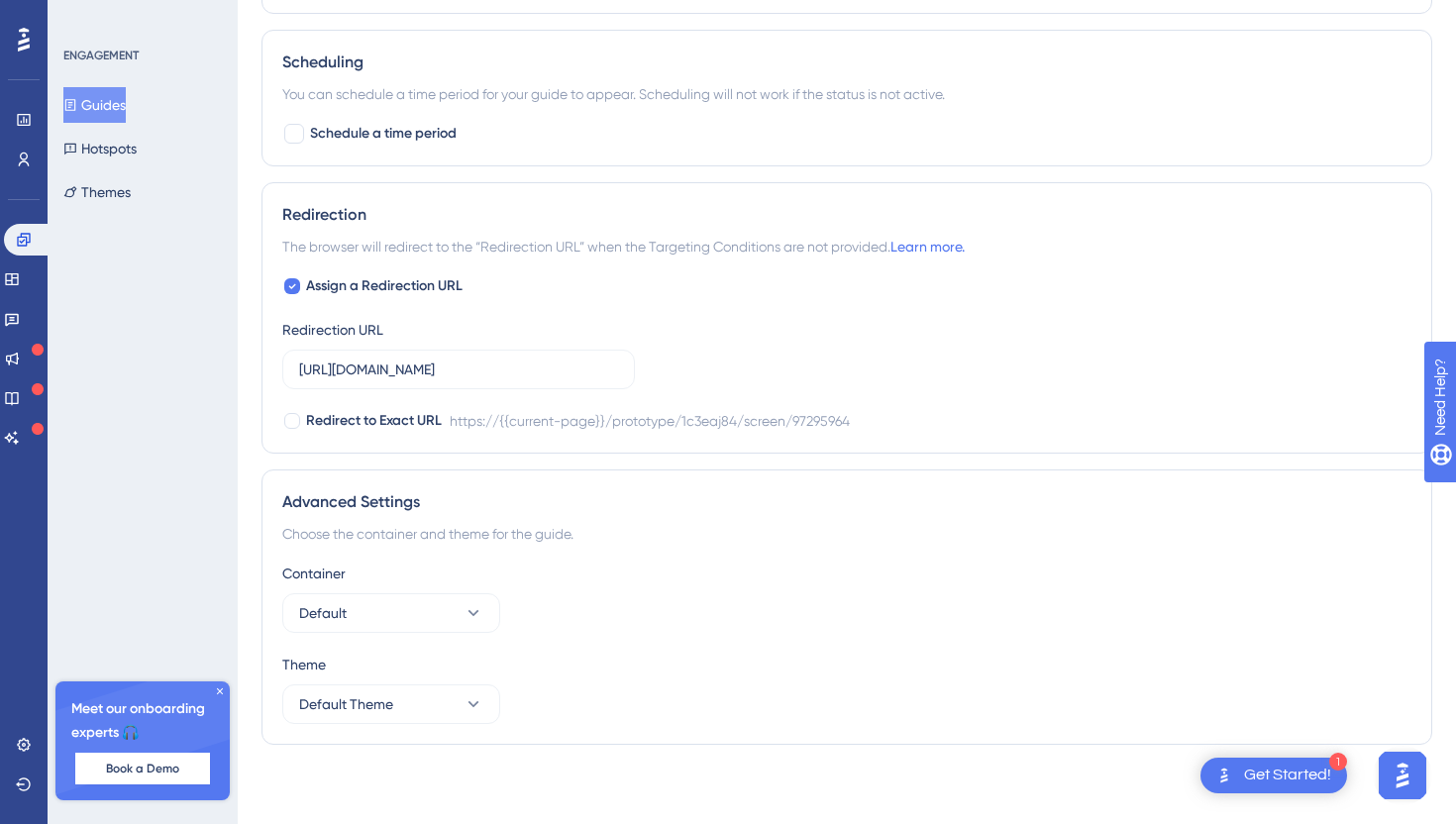 scroll, scrollTop: 0, scrollLeft: 0, axis: both 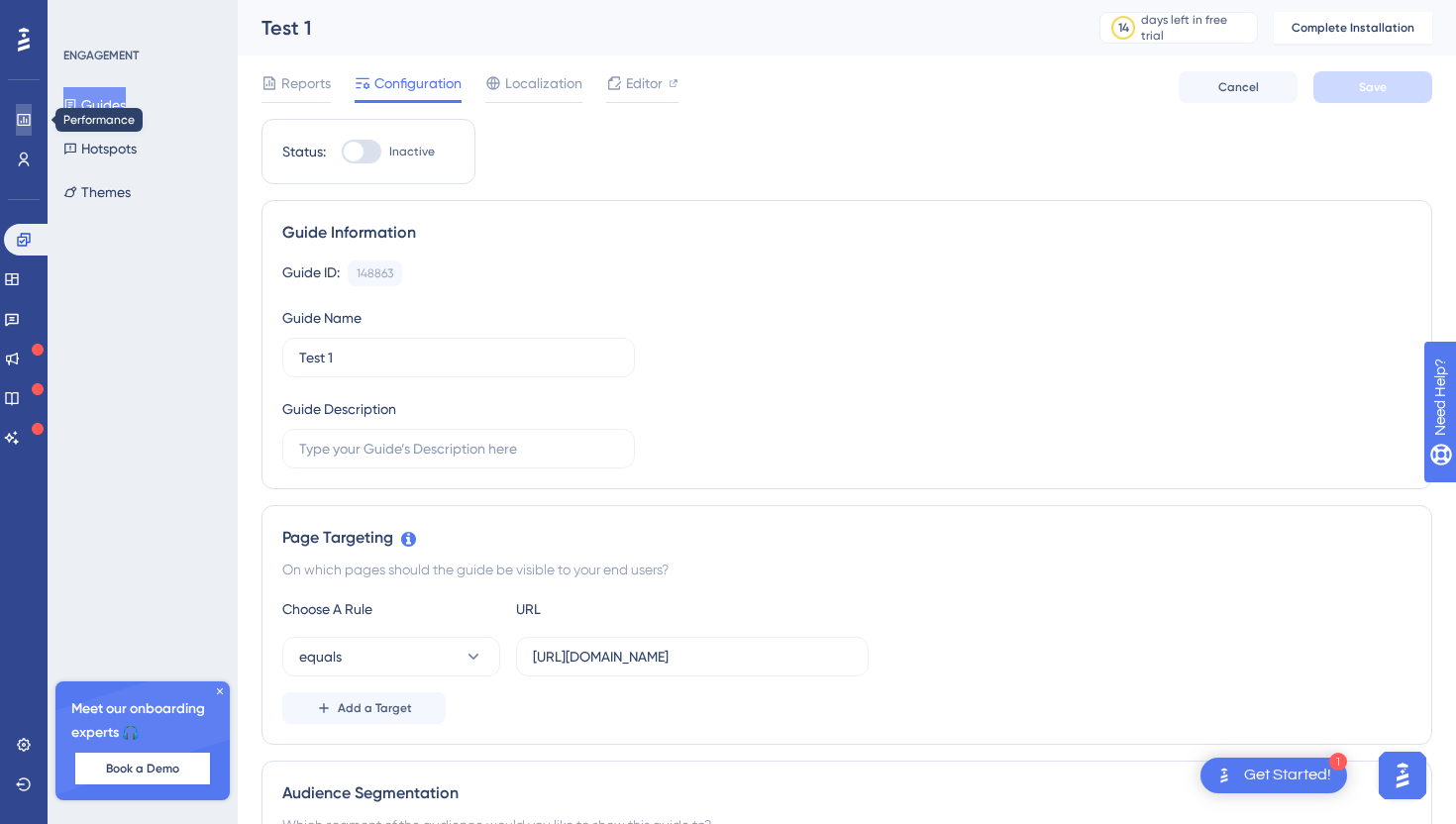 click at bounding box center (24, 120) 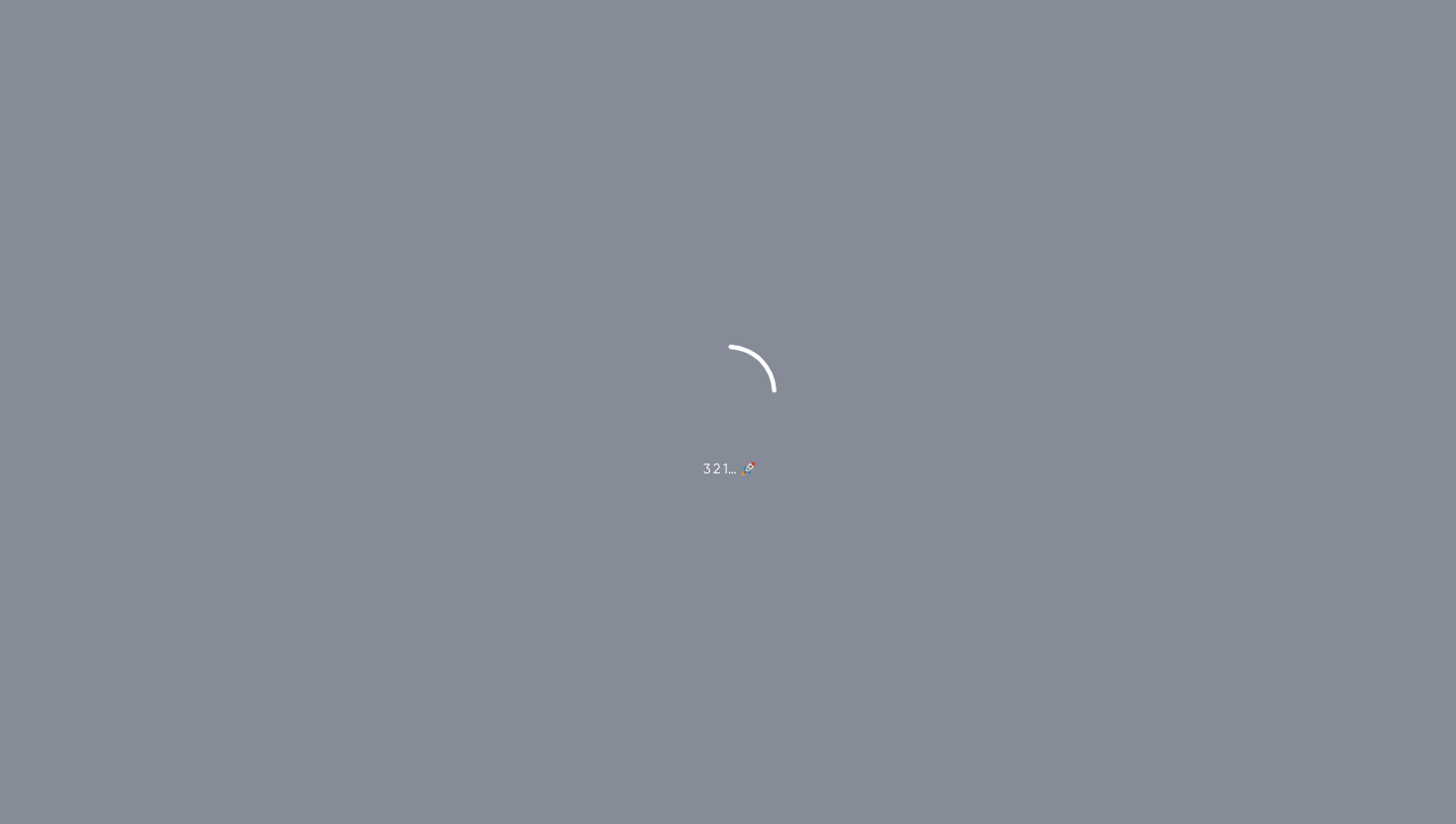 scroll, scrollTop: 0, scrollLeft: 0, axis: both 